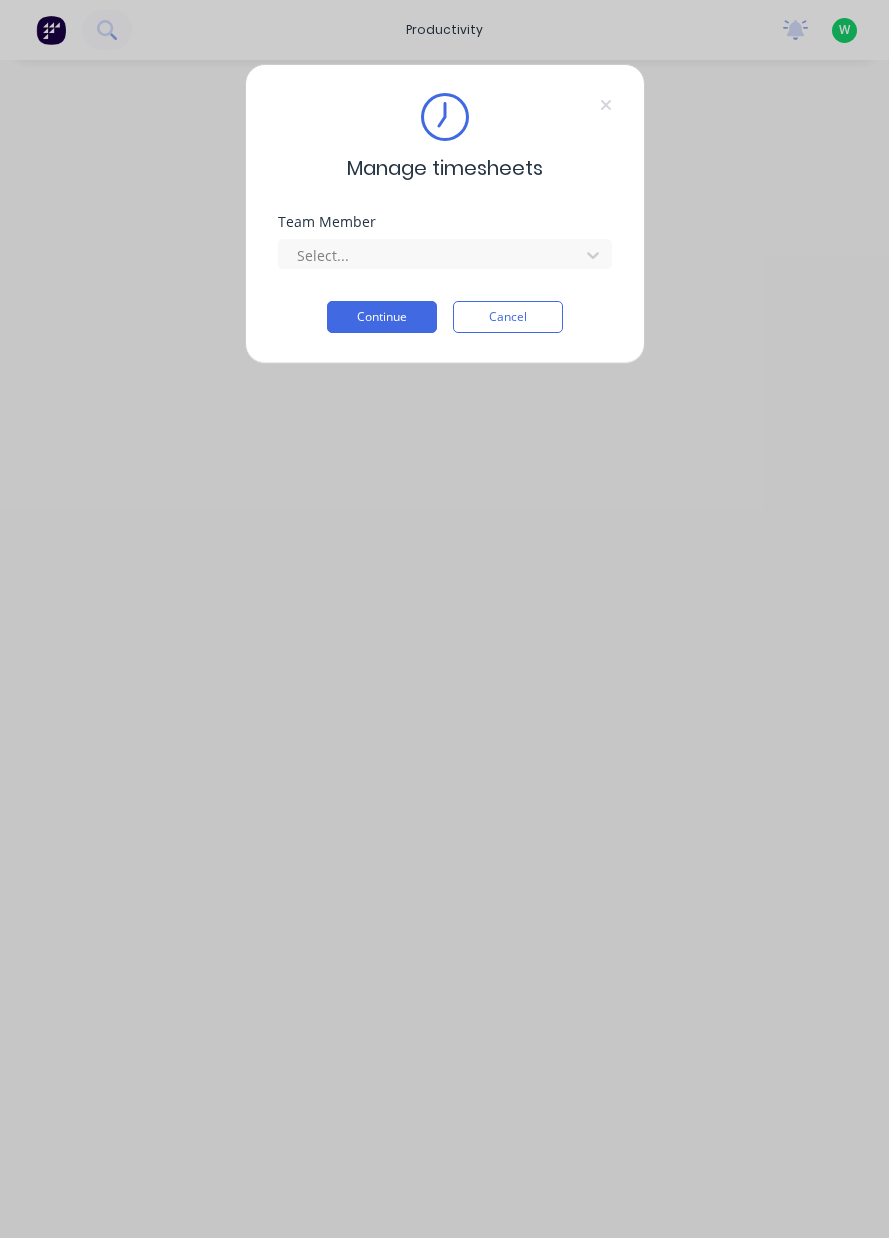 scroll, scrollTop: 0, scrollLeft: 0, axis: both 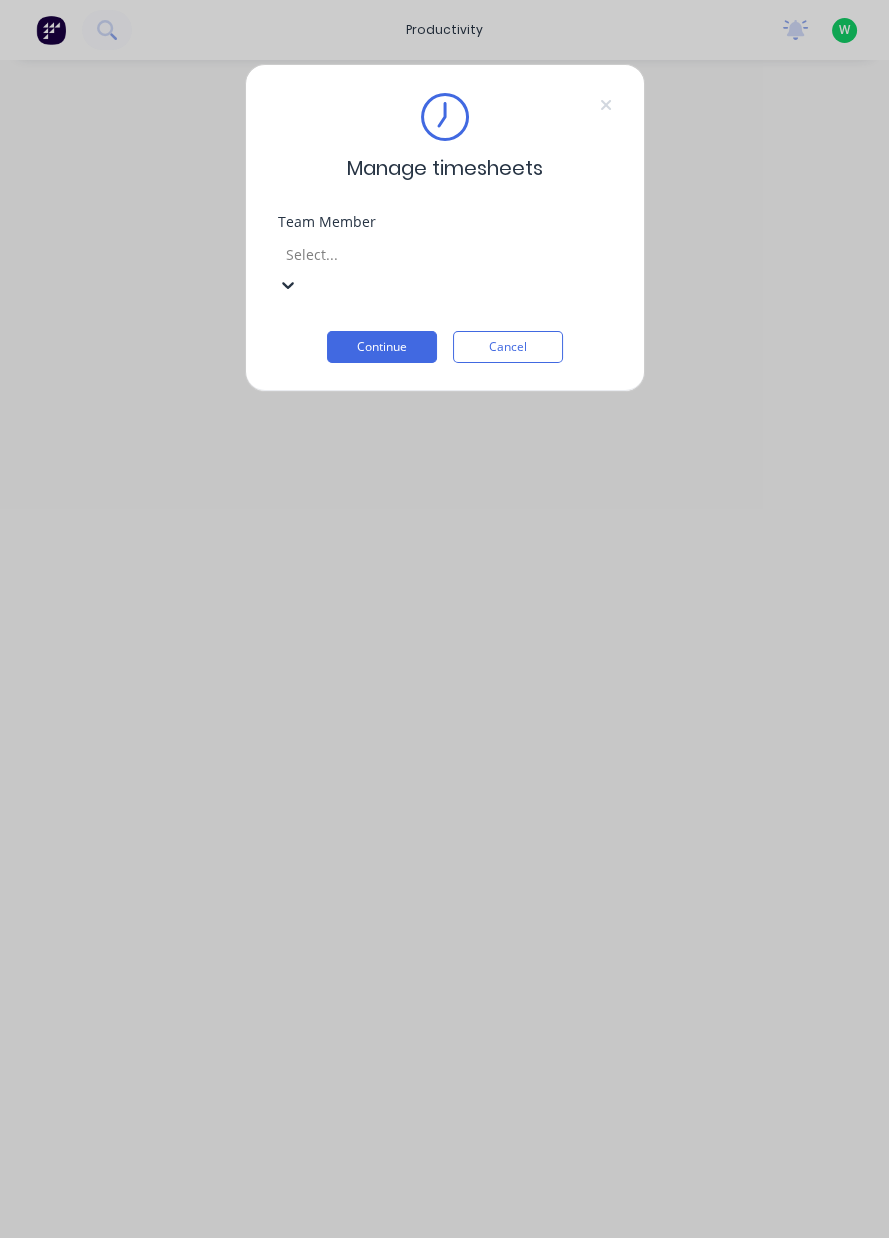 click on "[PERSON_NAME]" at bounding box center (444, 1269) 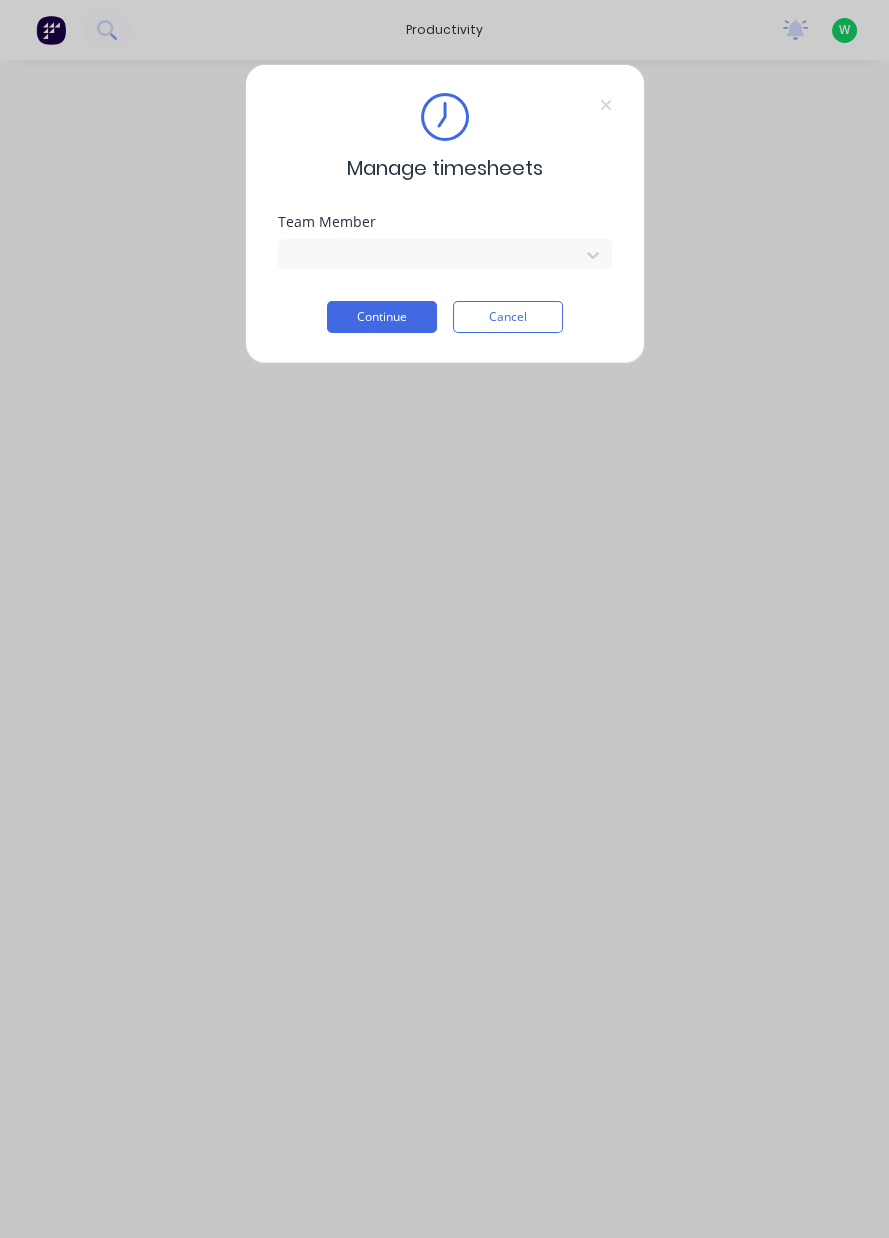 click on "Continue" at bounding box center (382, 317) 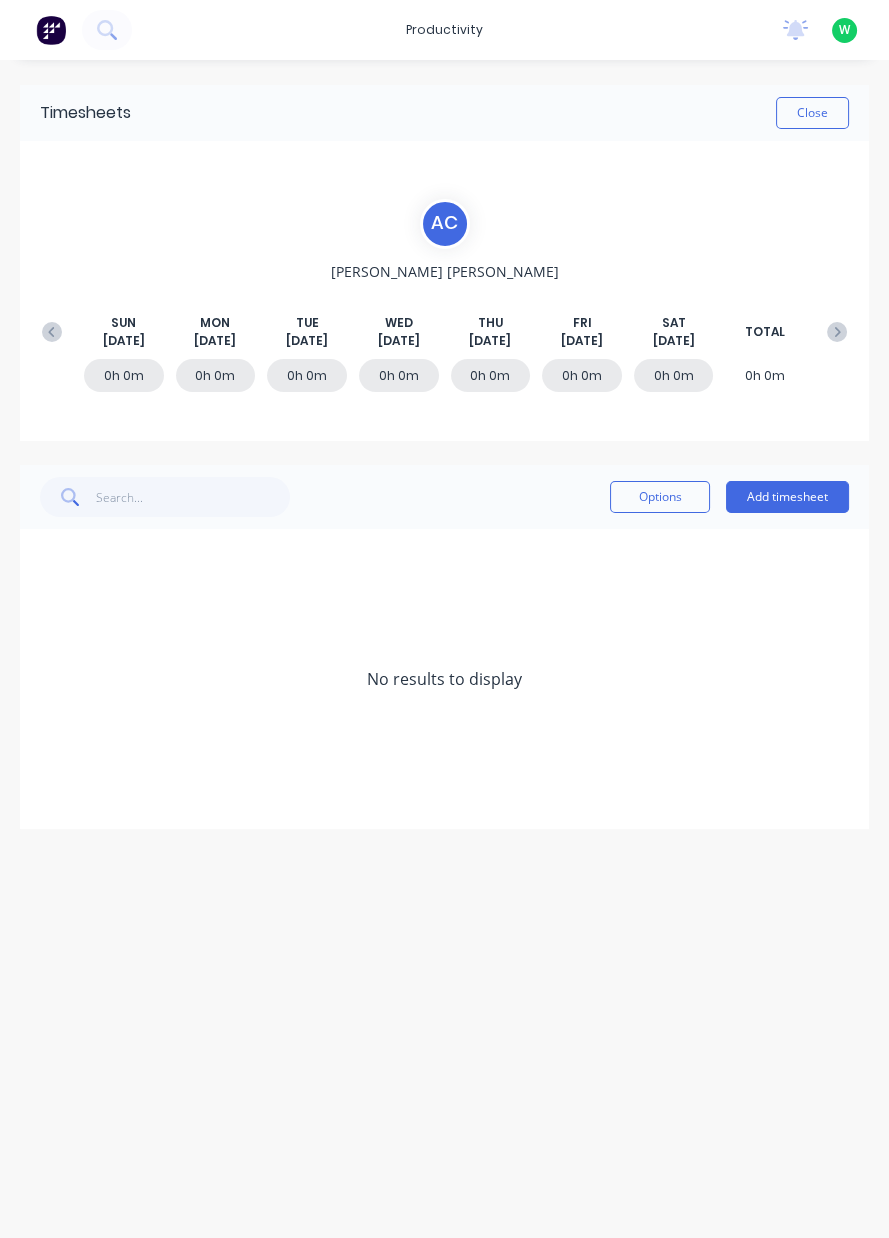 click on "Add timesheet" at bounding box center (787, 497) 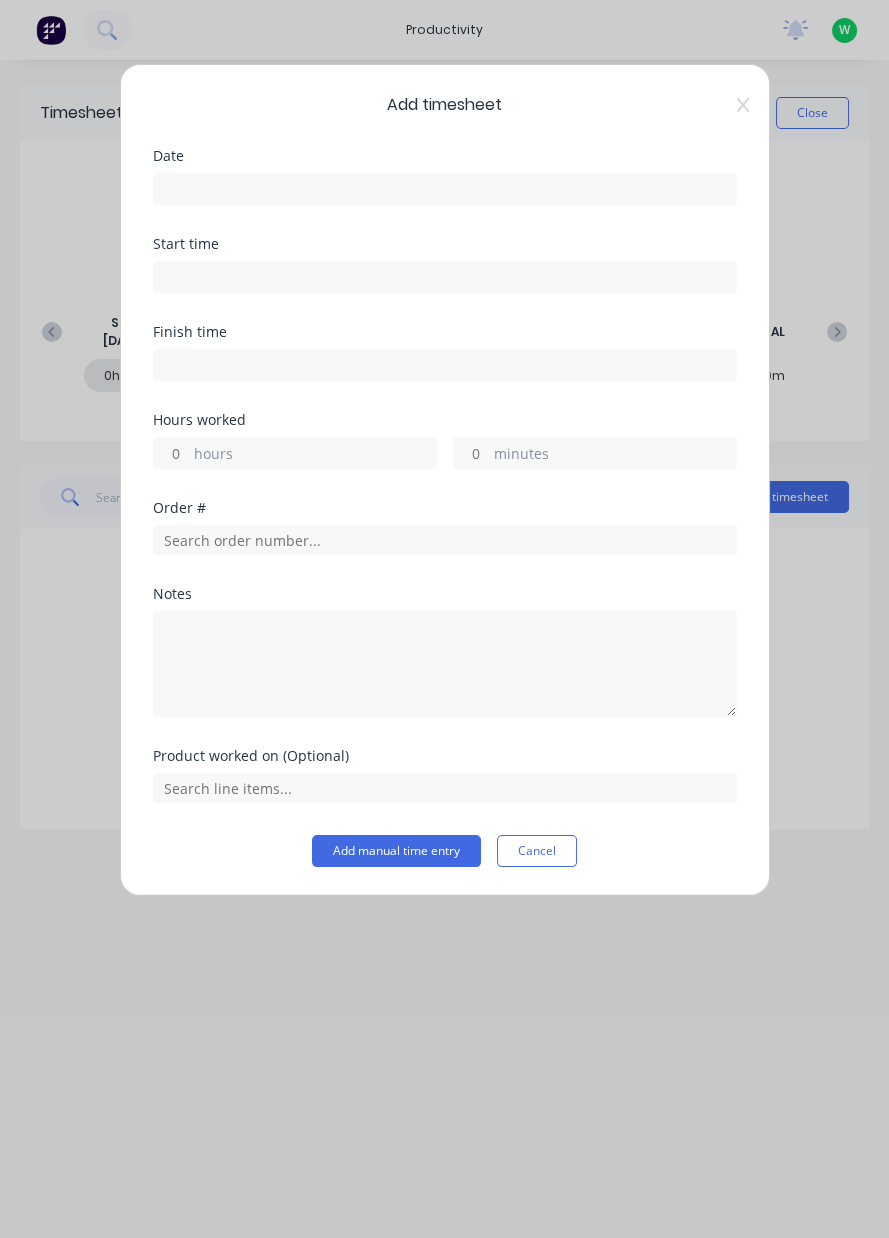 click at bounding box center [445, 189] 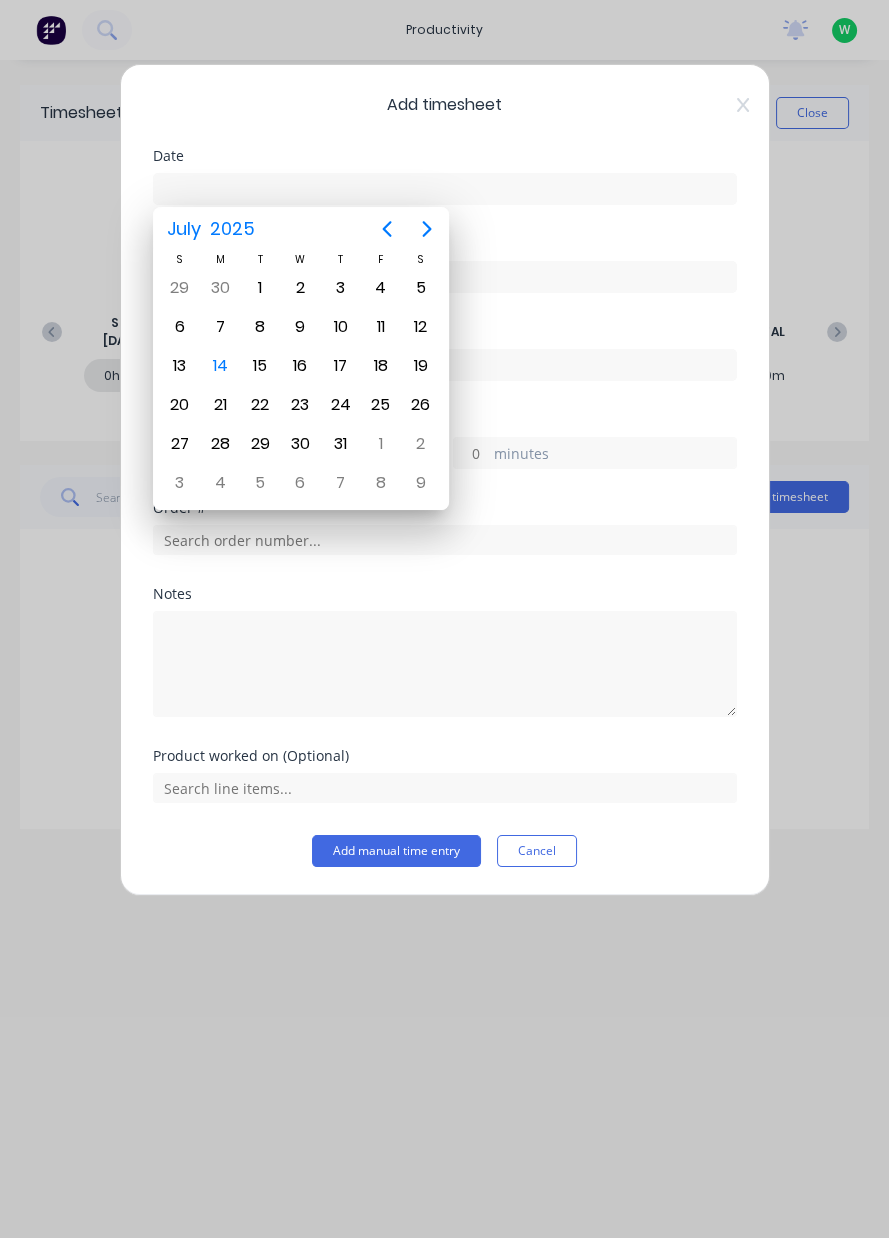 click on "14" at bounding box center (220, 366) 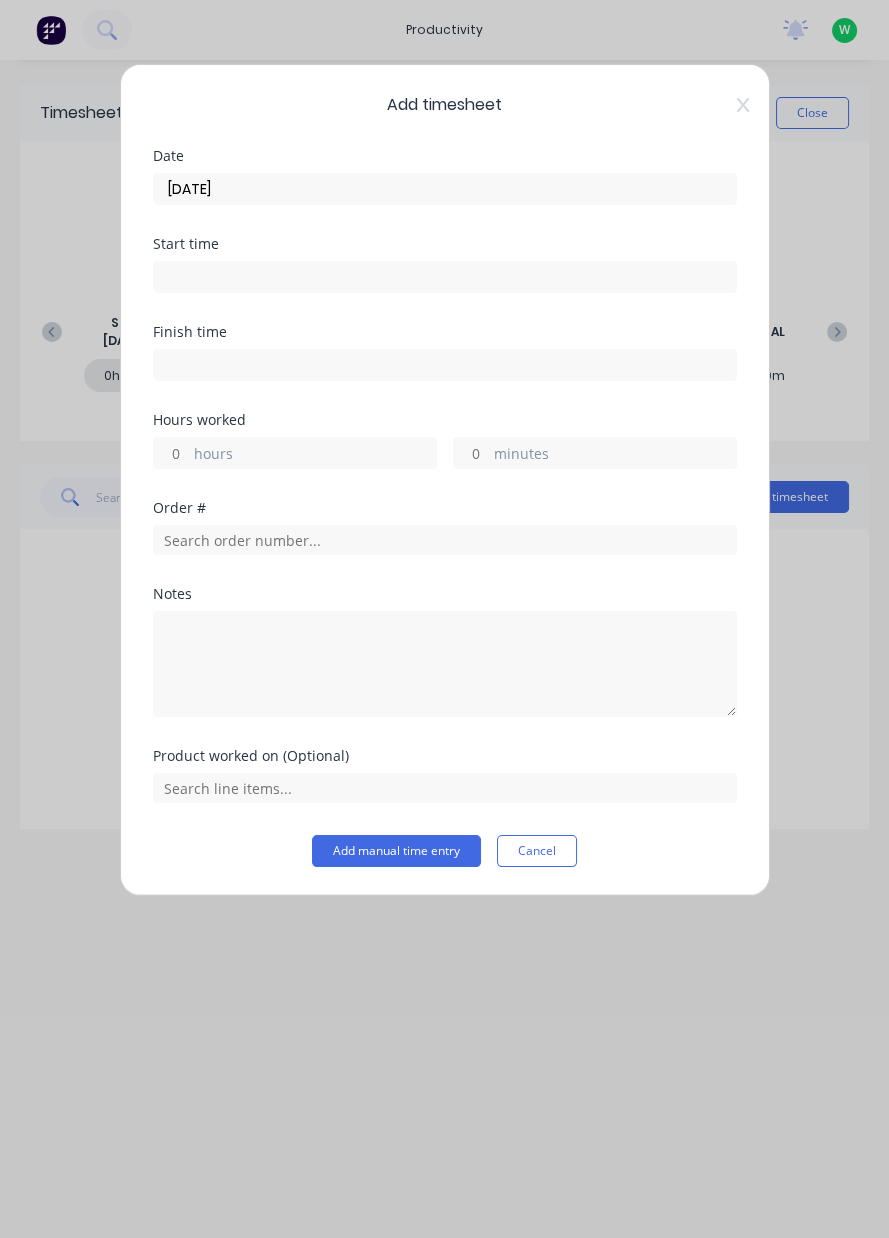 click on "hours" at bounding box center (315, 455) 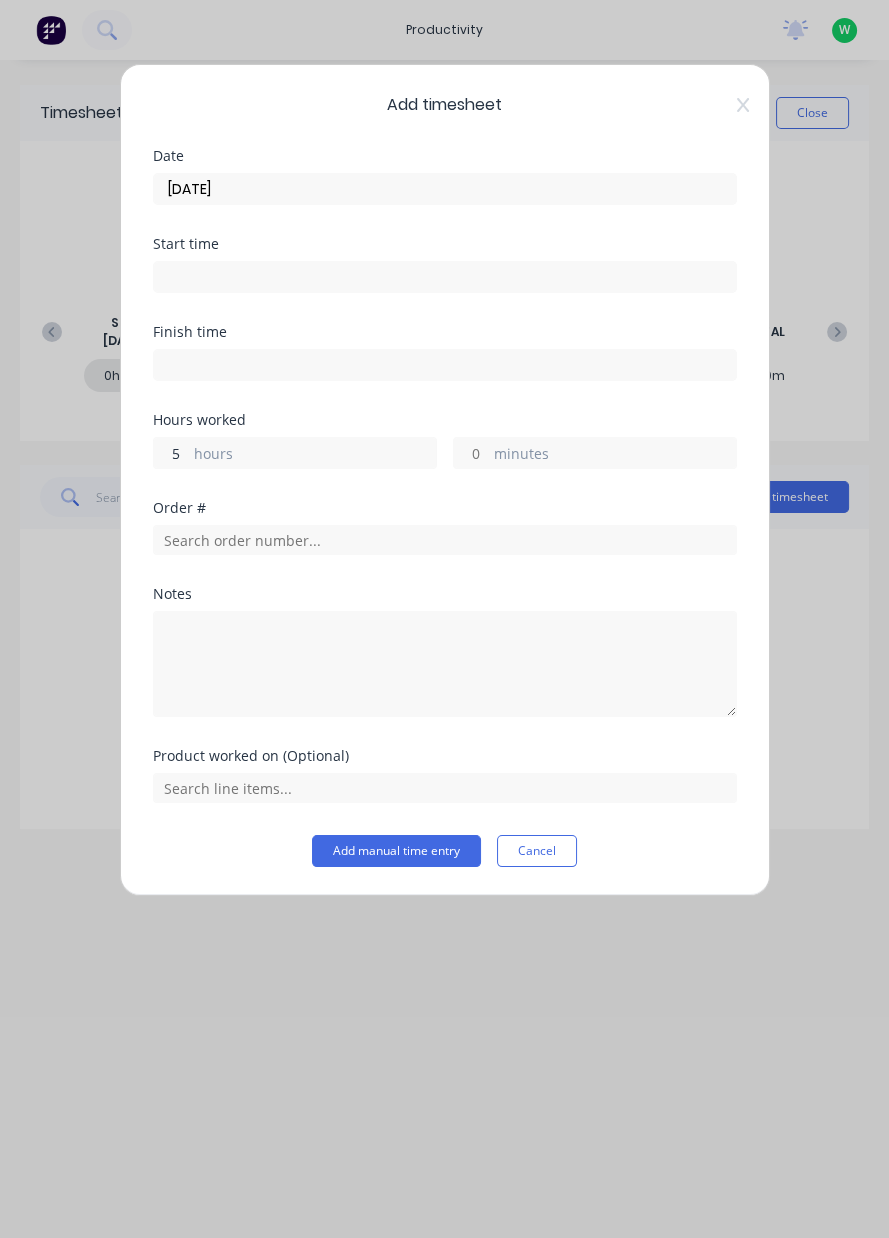 type on "5" 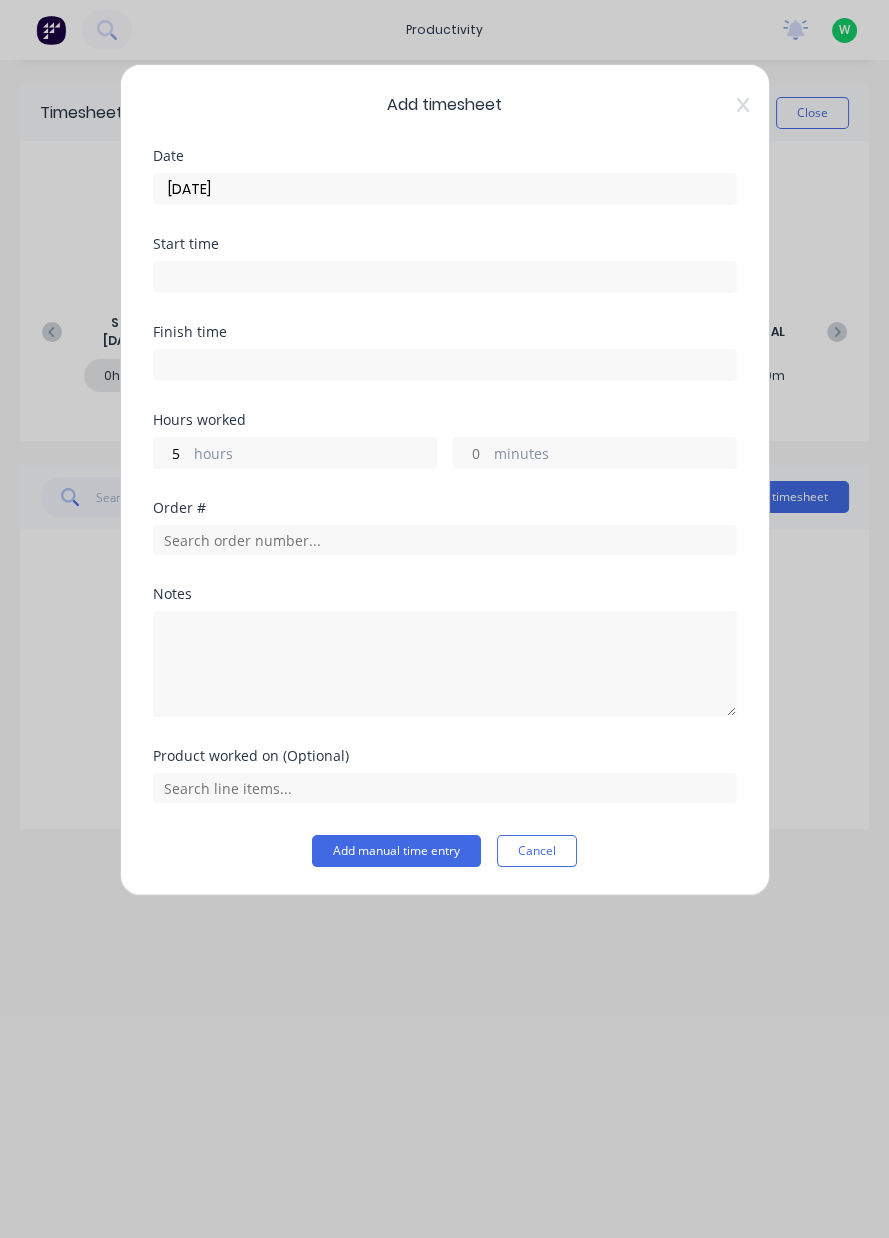 click on "Hours worked 5 hours minutes" at bounding box center (445, 457) 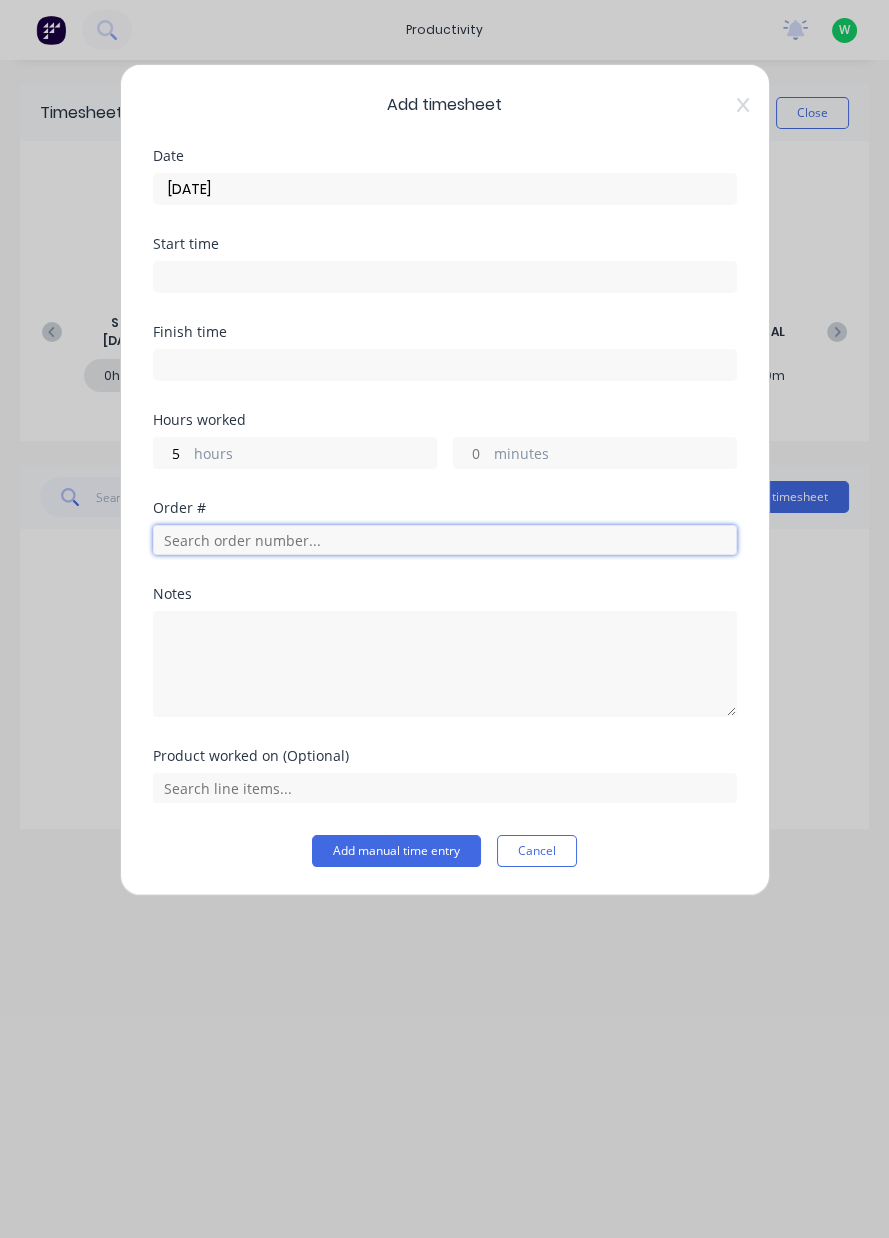 click at bounding box center [445, 540] 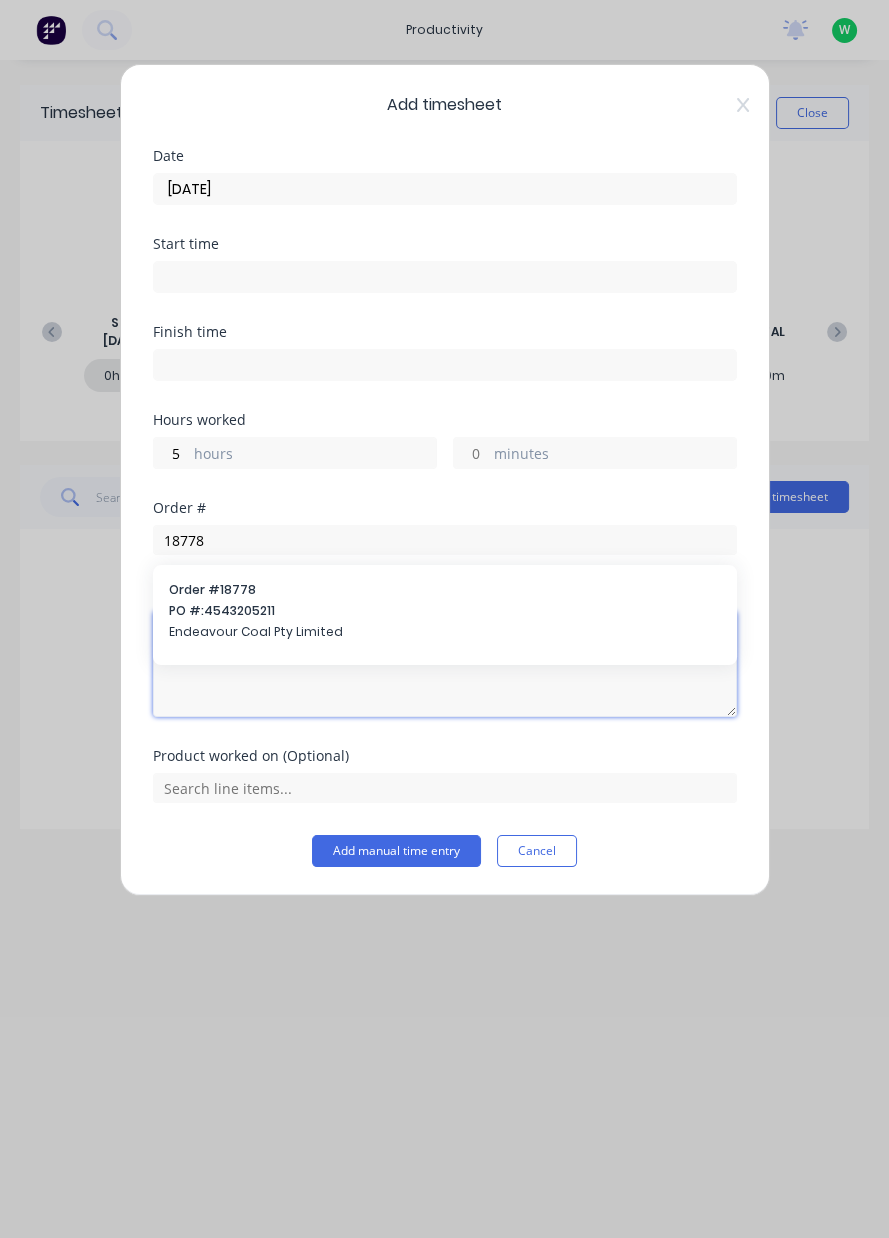 click at bounding box center (445, 664) 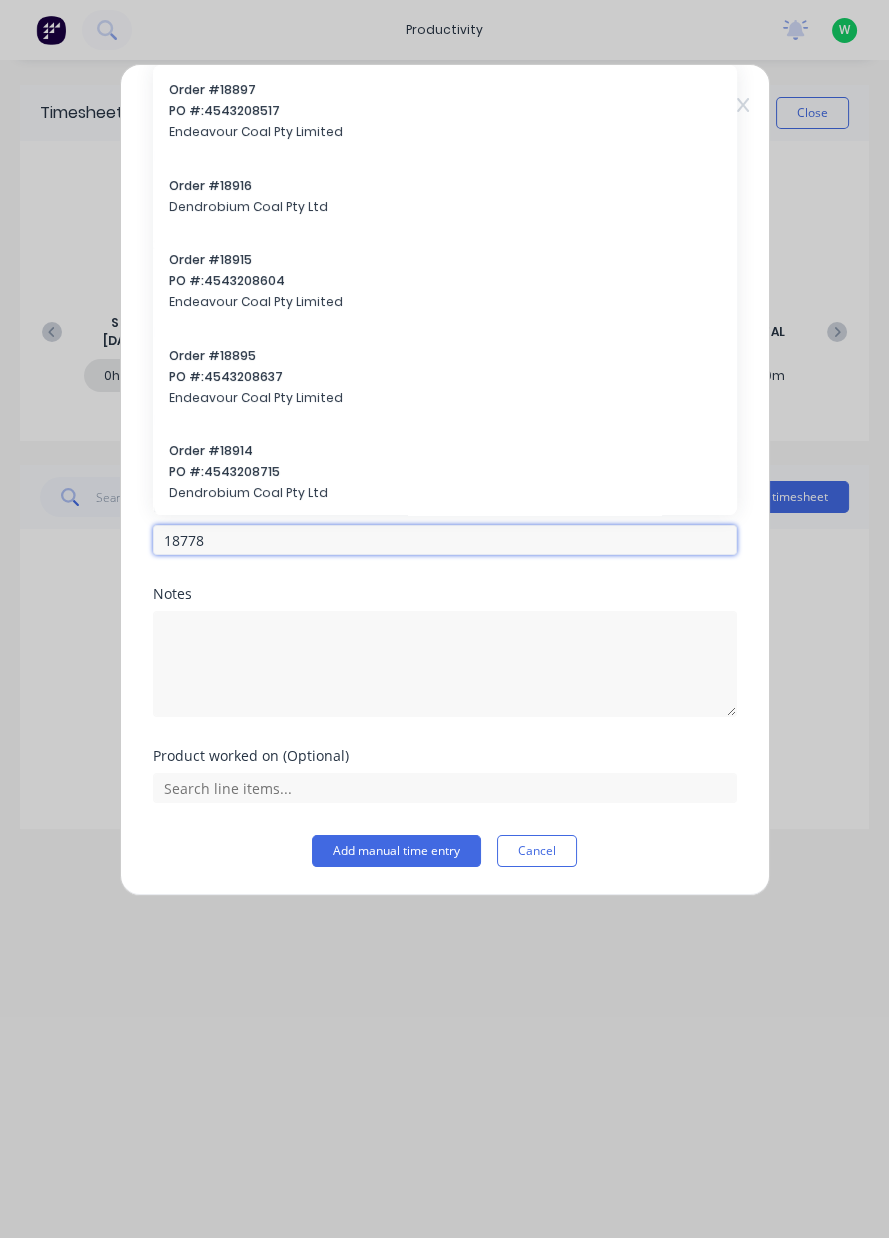 click on "18778" at bounding box center [445, 540] 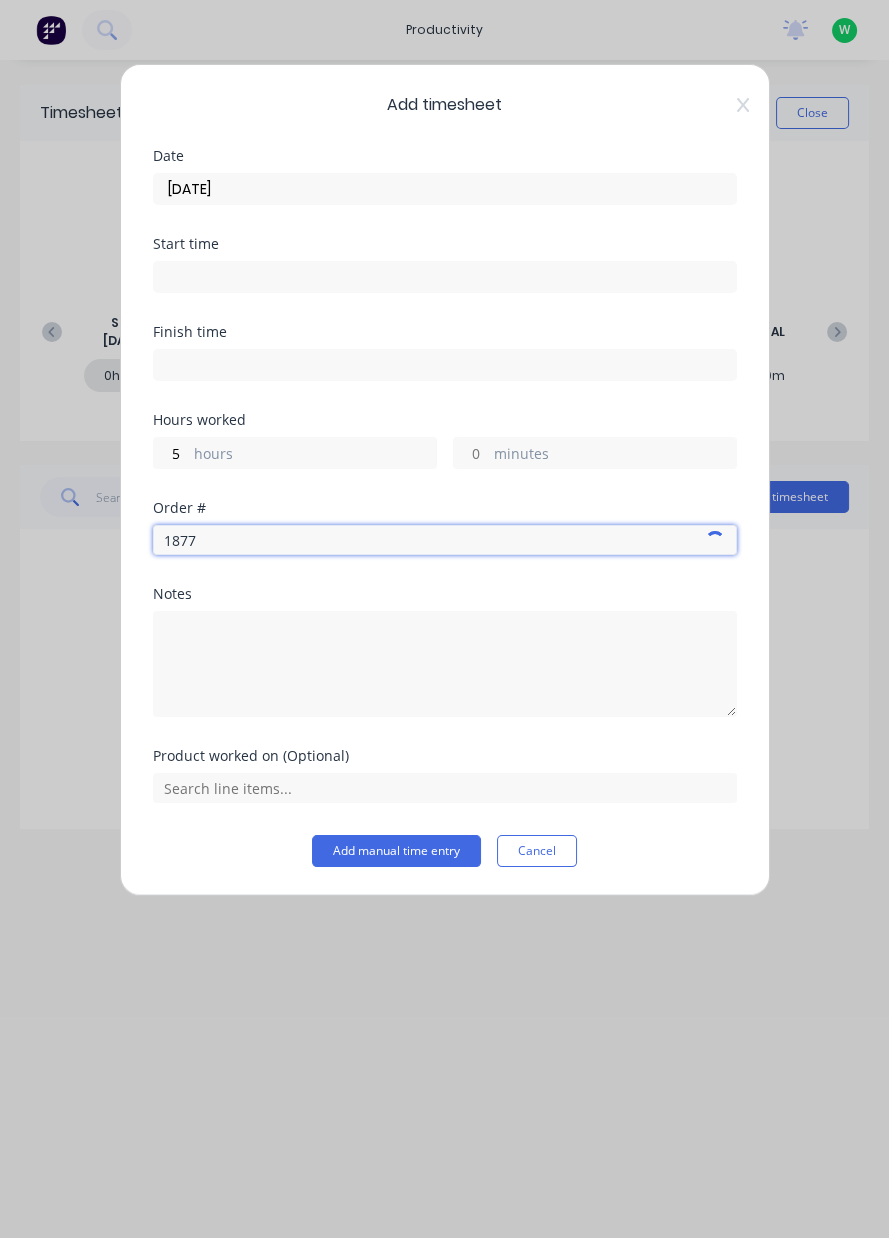 type on "18778" 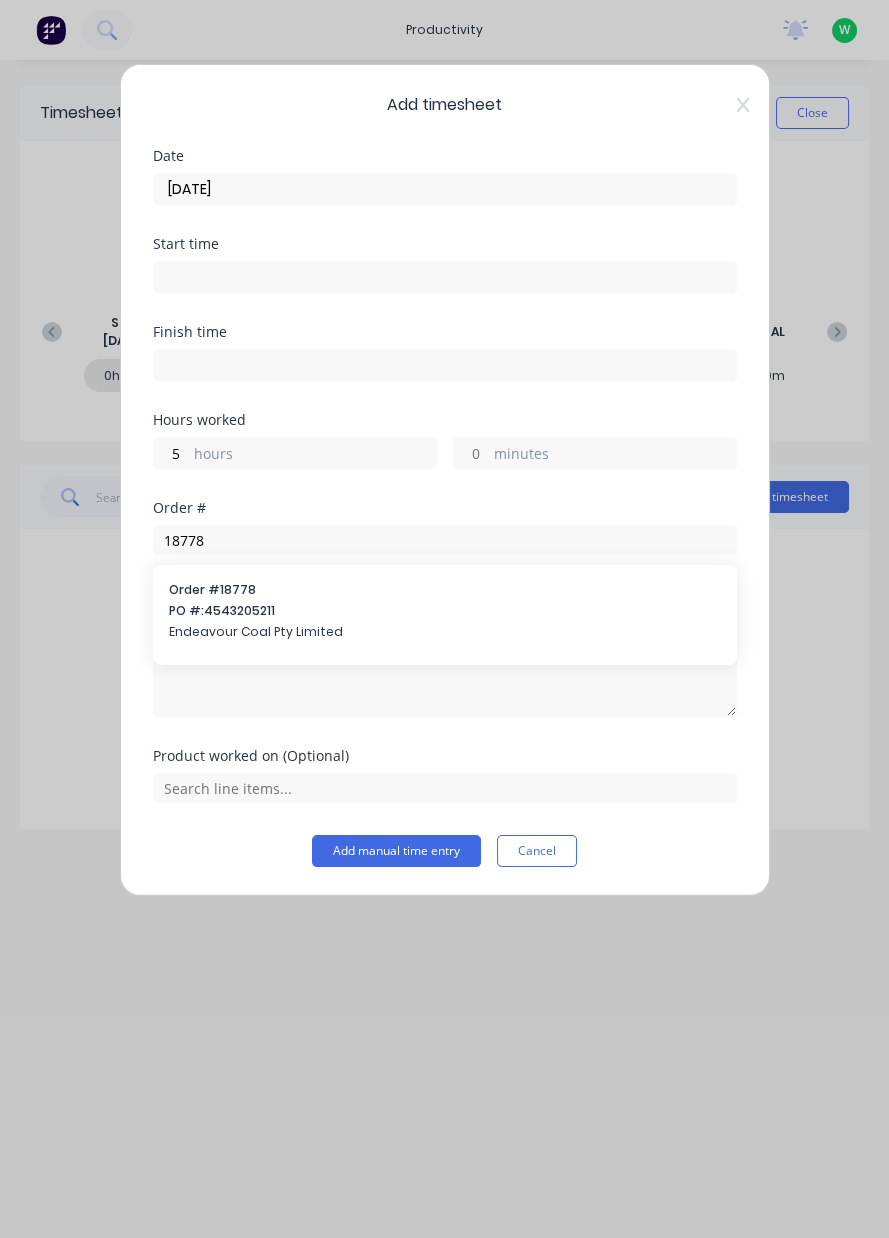 click on "Endeavour Coal Pty Limited" at bounding box center (445, 632) 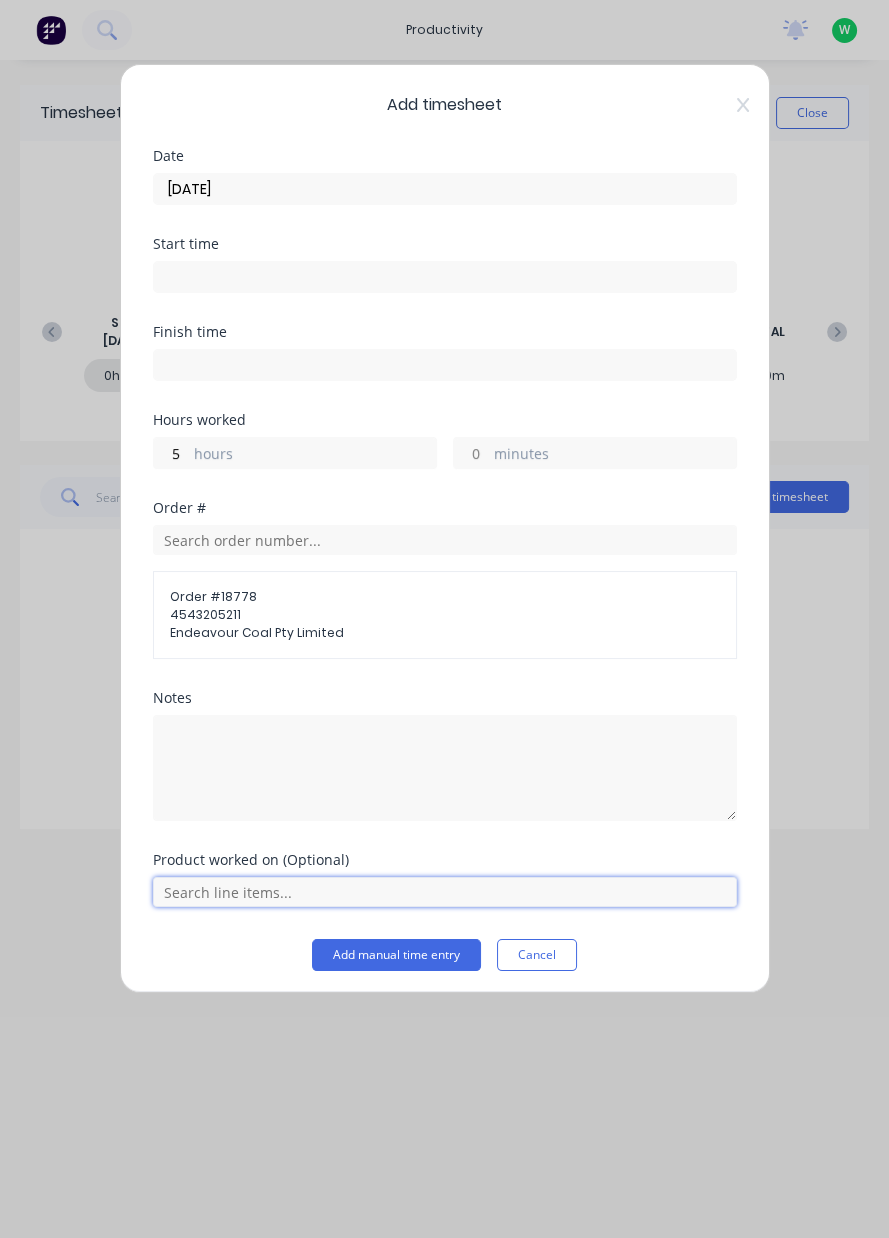 click at bounding box center [445, 892] 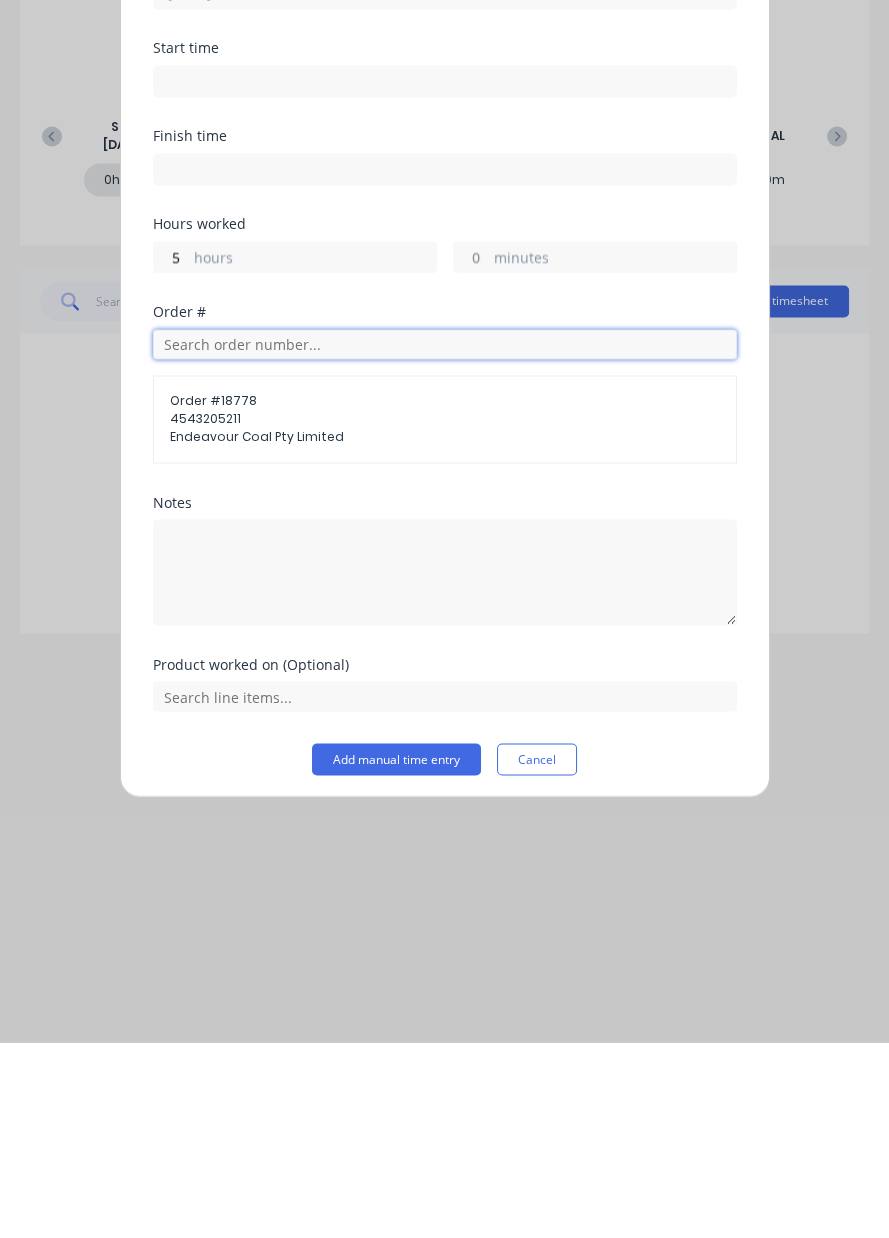 click at bounding box center [445, 540] 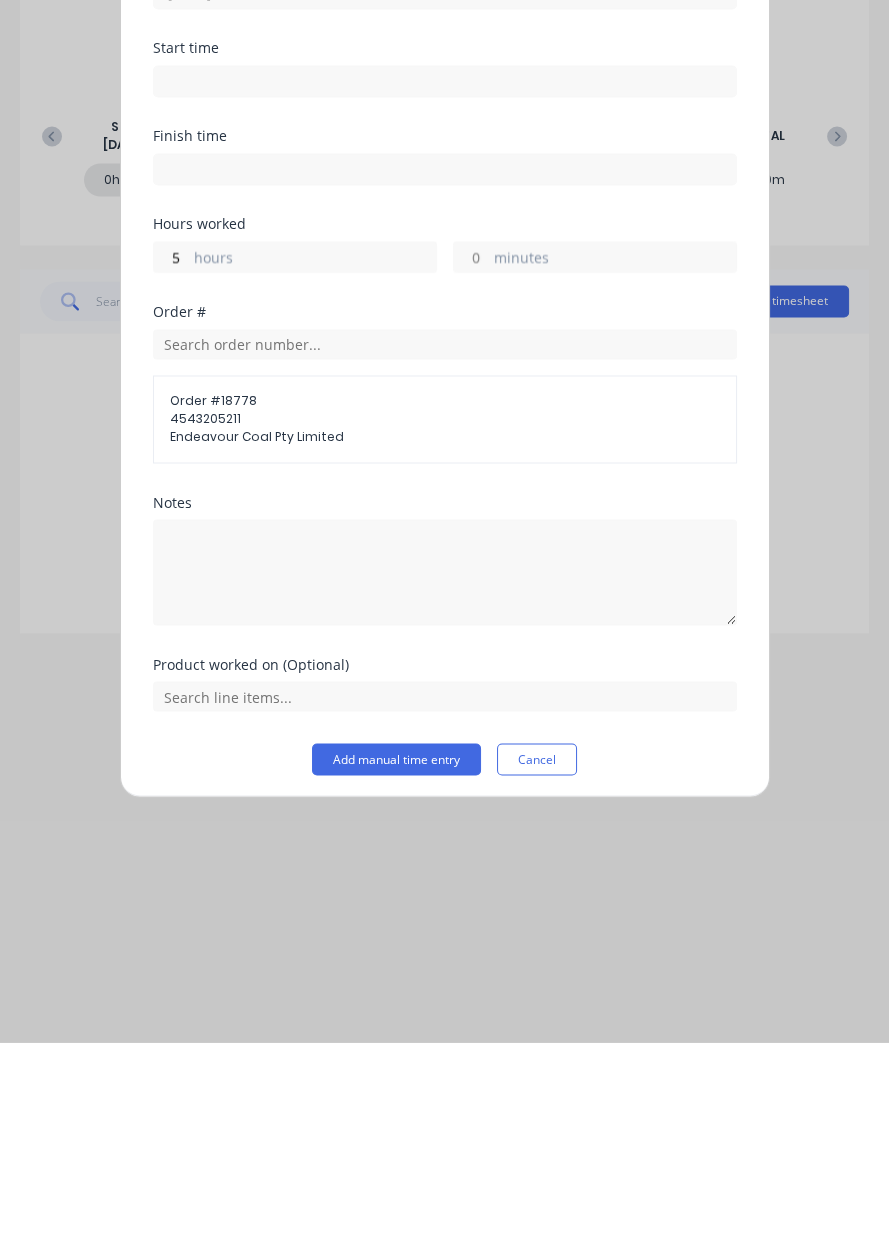 click on "Add manual time entry   Cancel" at bounding box center (445, 955) 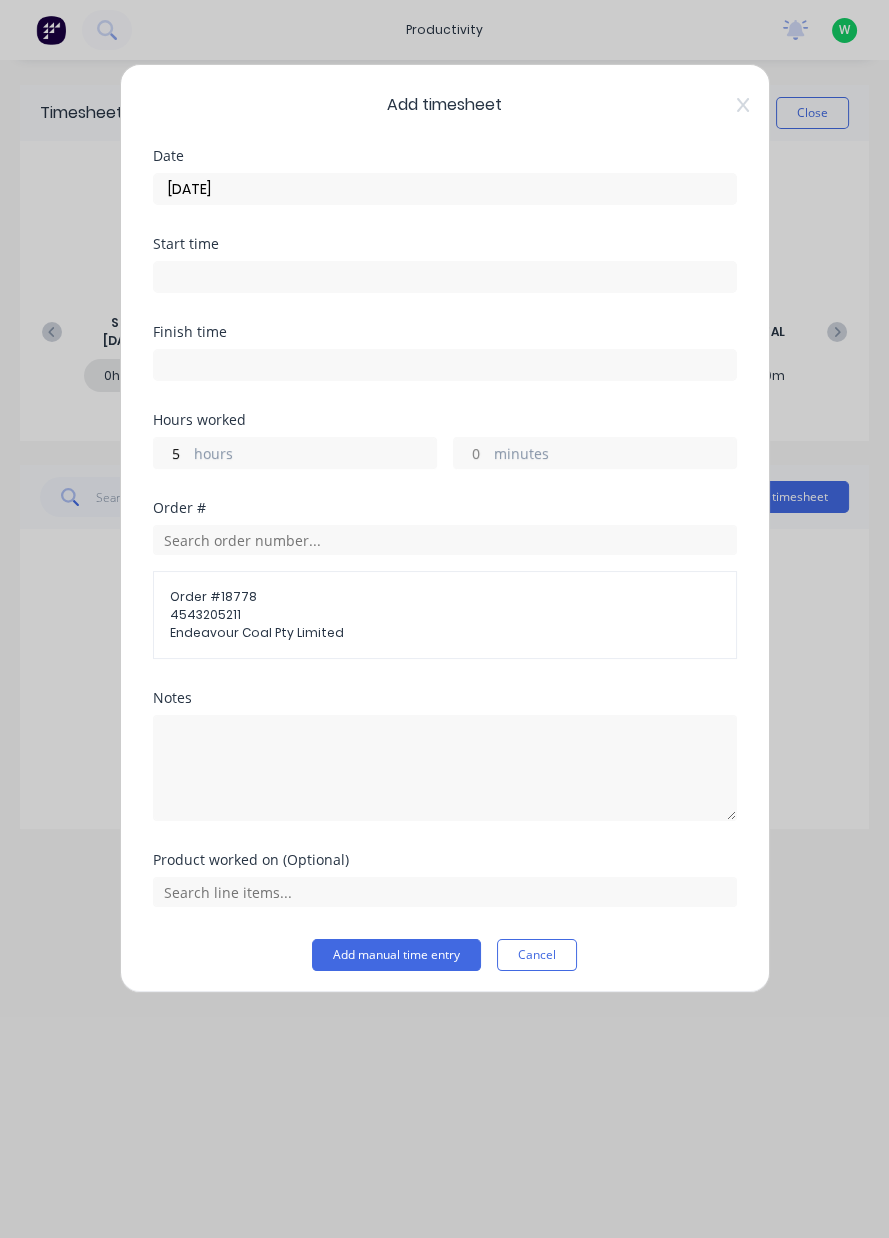 click on "Cancel" at bounding box center [537, 955] 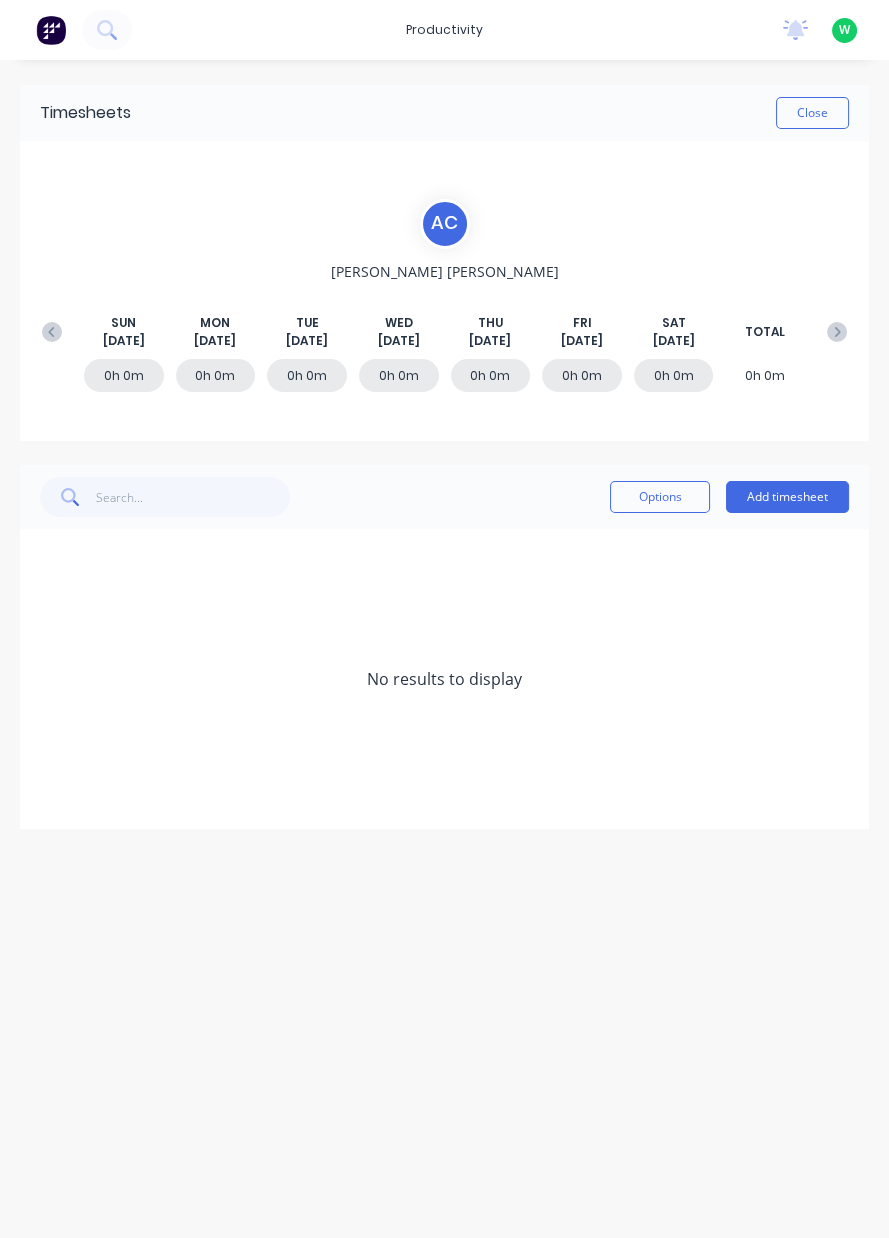 click at bounding box center [52, 332] 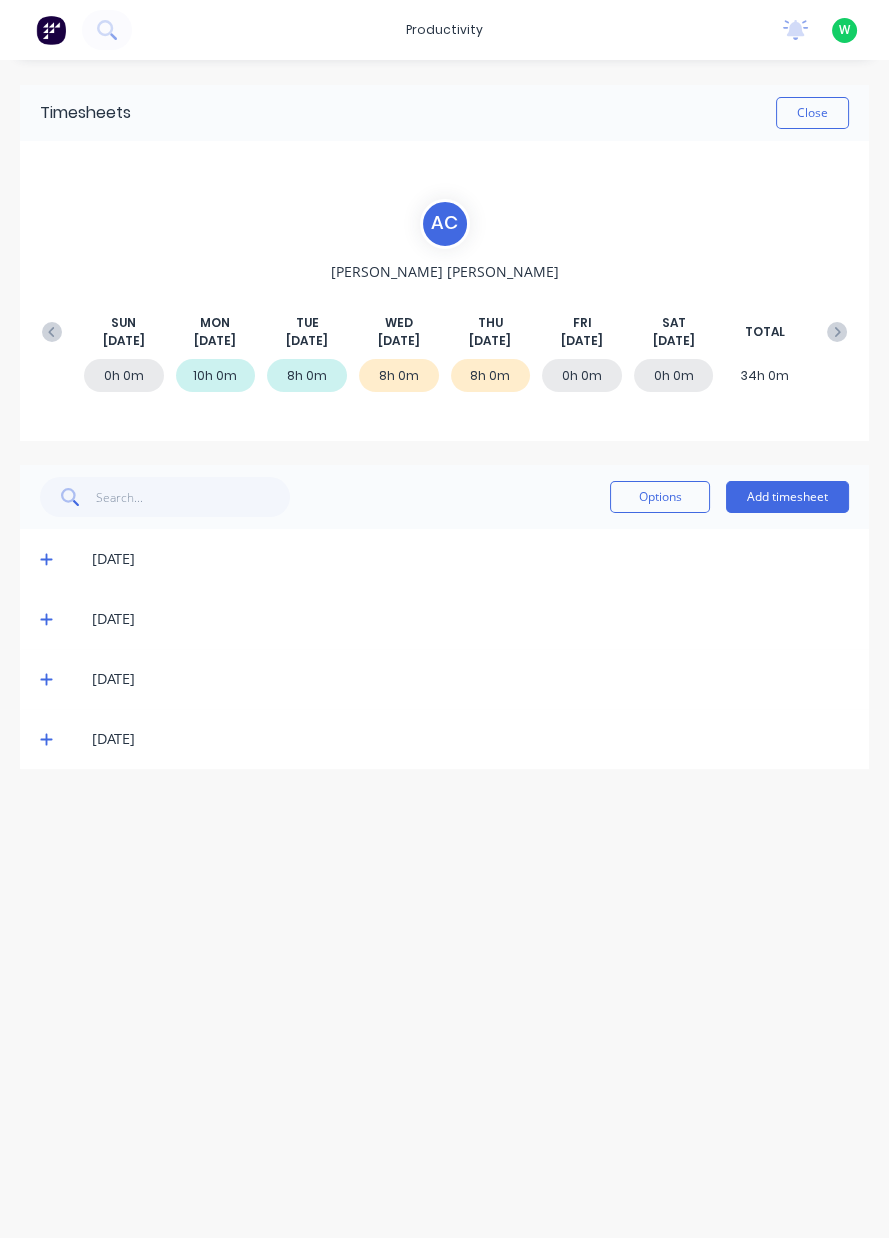 click 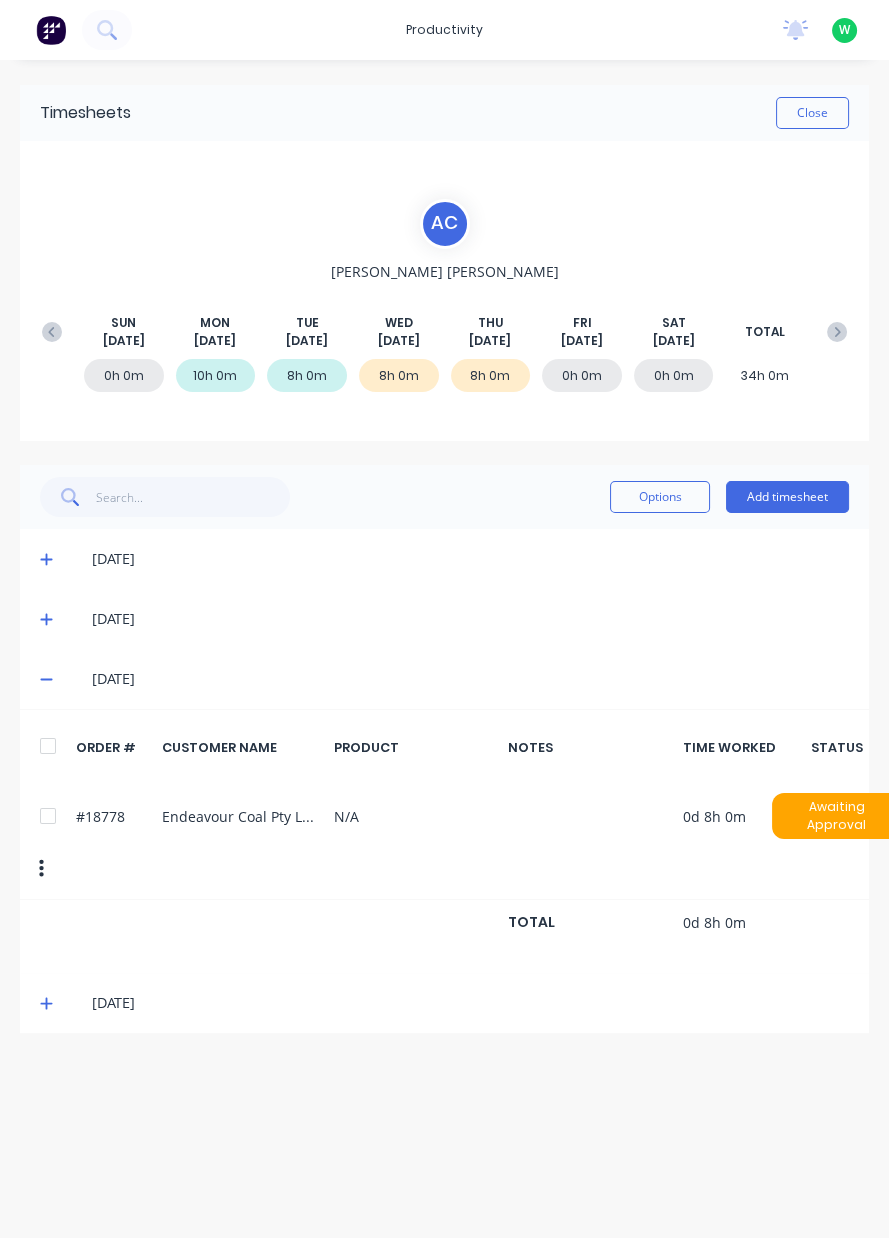 click on "Add timesheet" at bounding box center (787, 497) 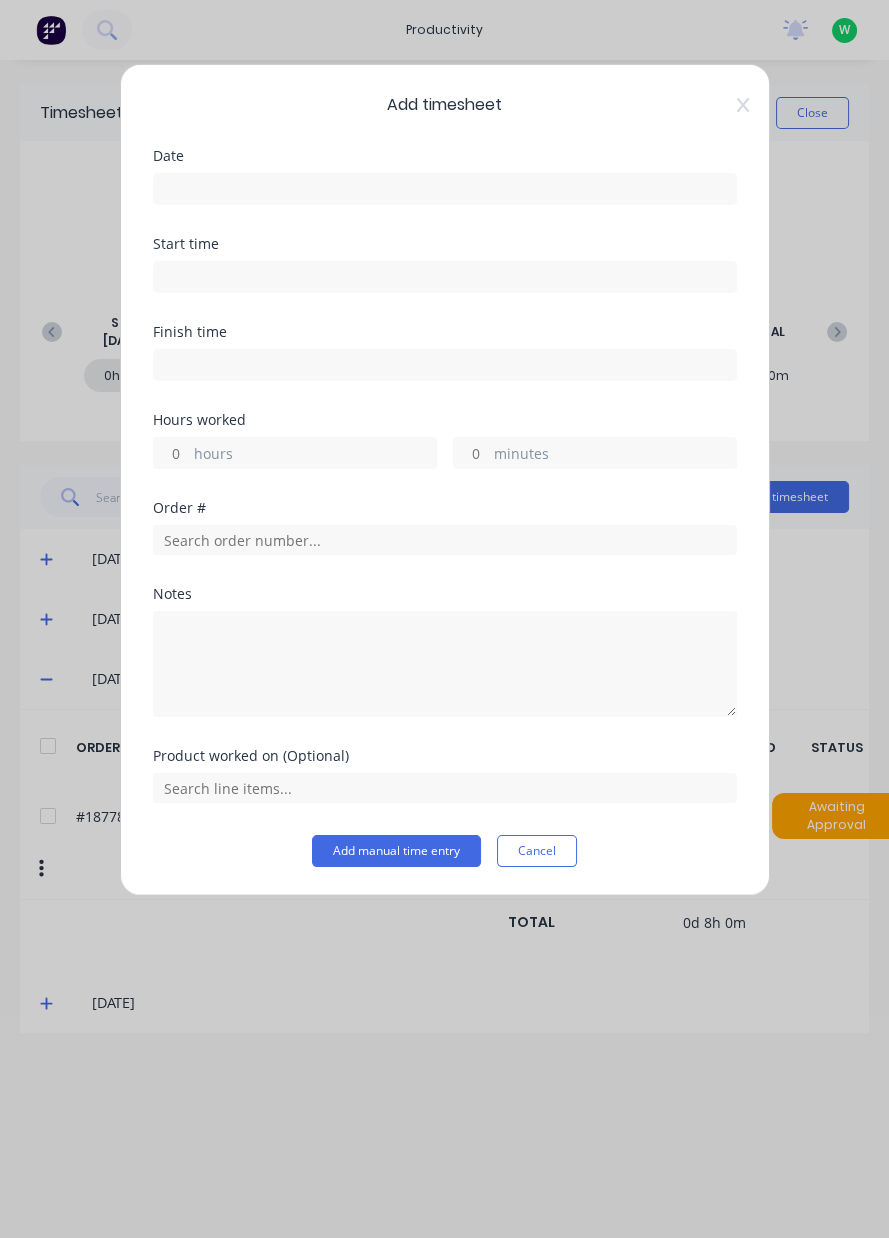 click at bounding box center [445, 189] 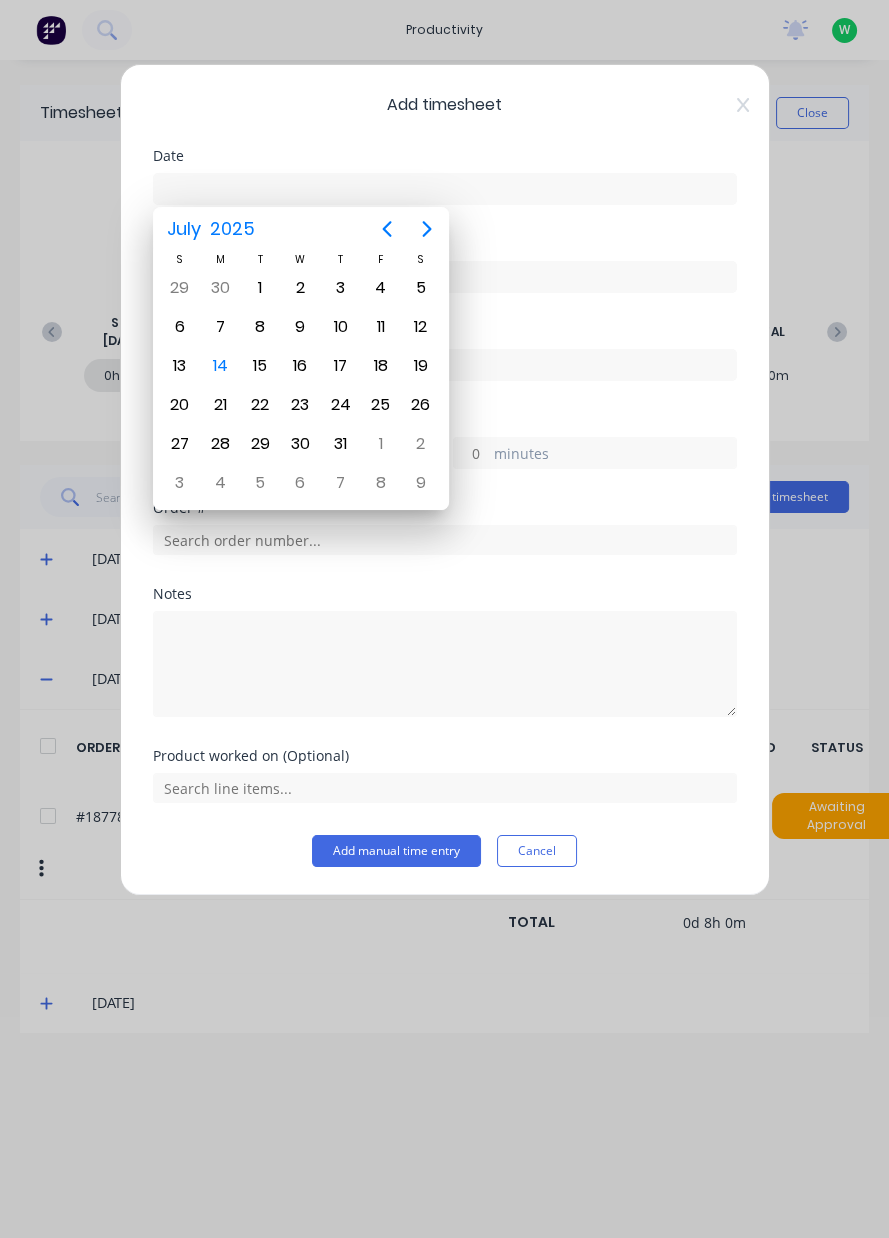 click on "14" at bounding box center (220, 366) 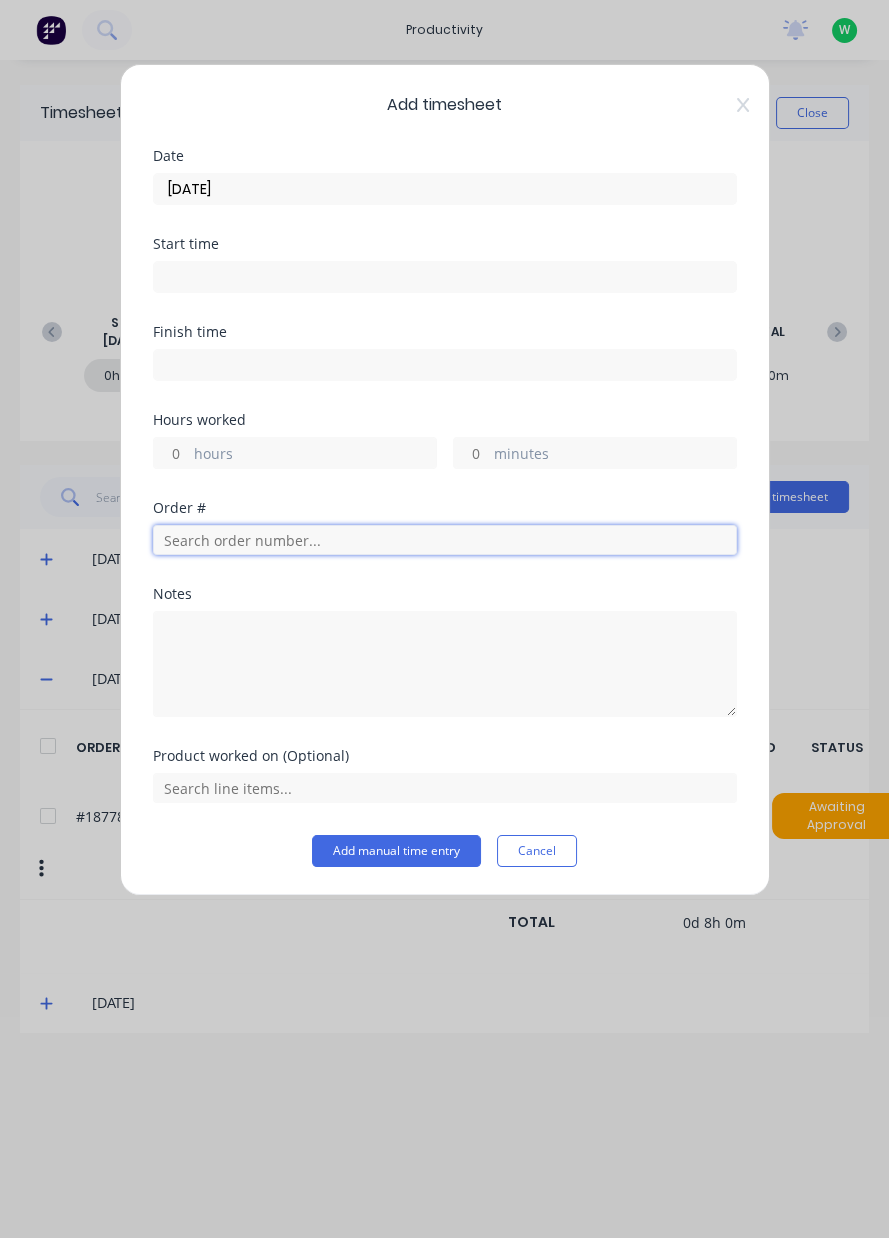 click at bounding box center (445, 540) 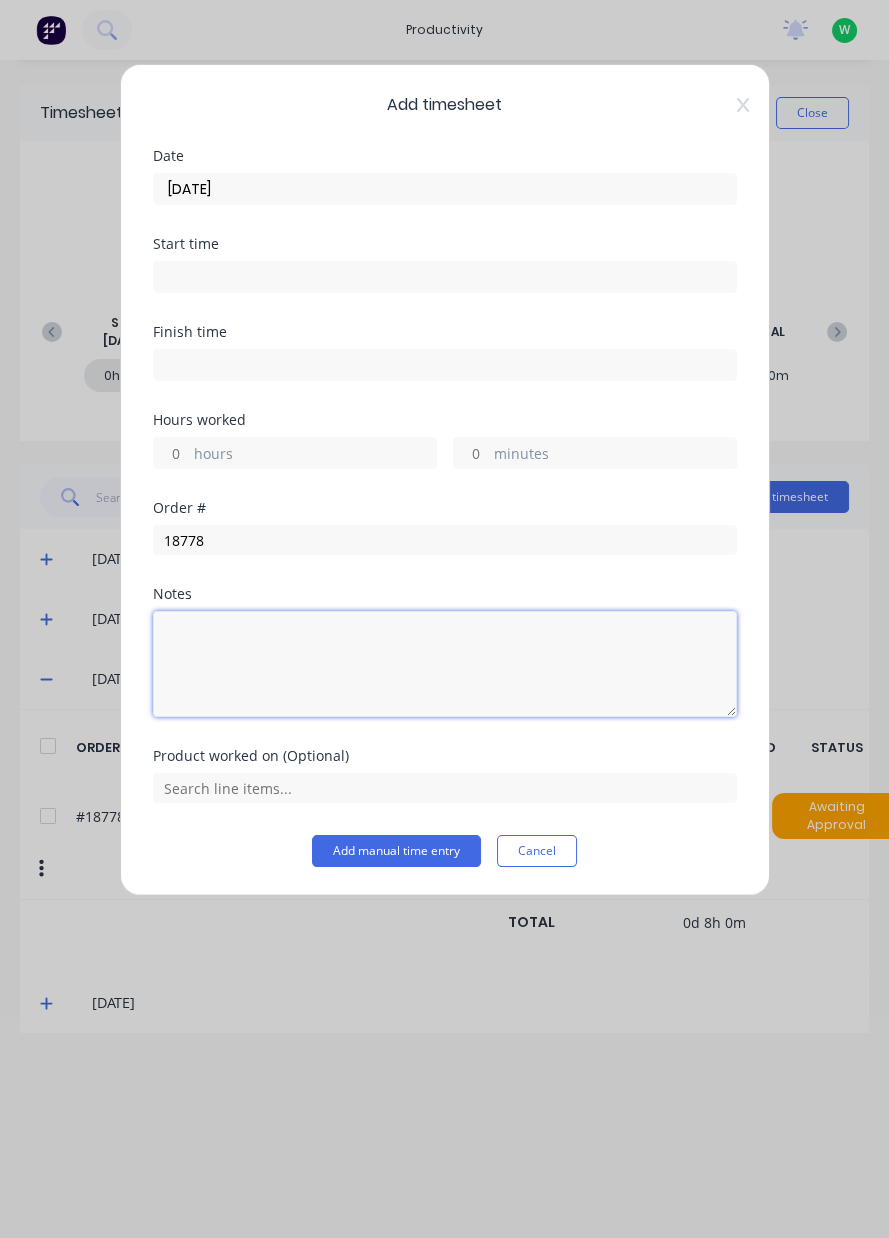 click at bounding box center (445, 664) 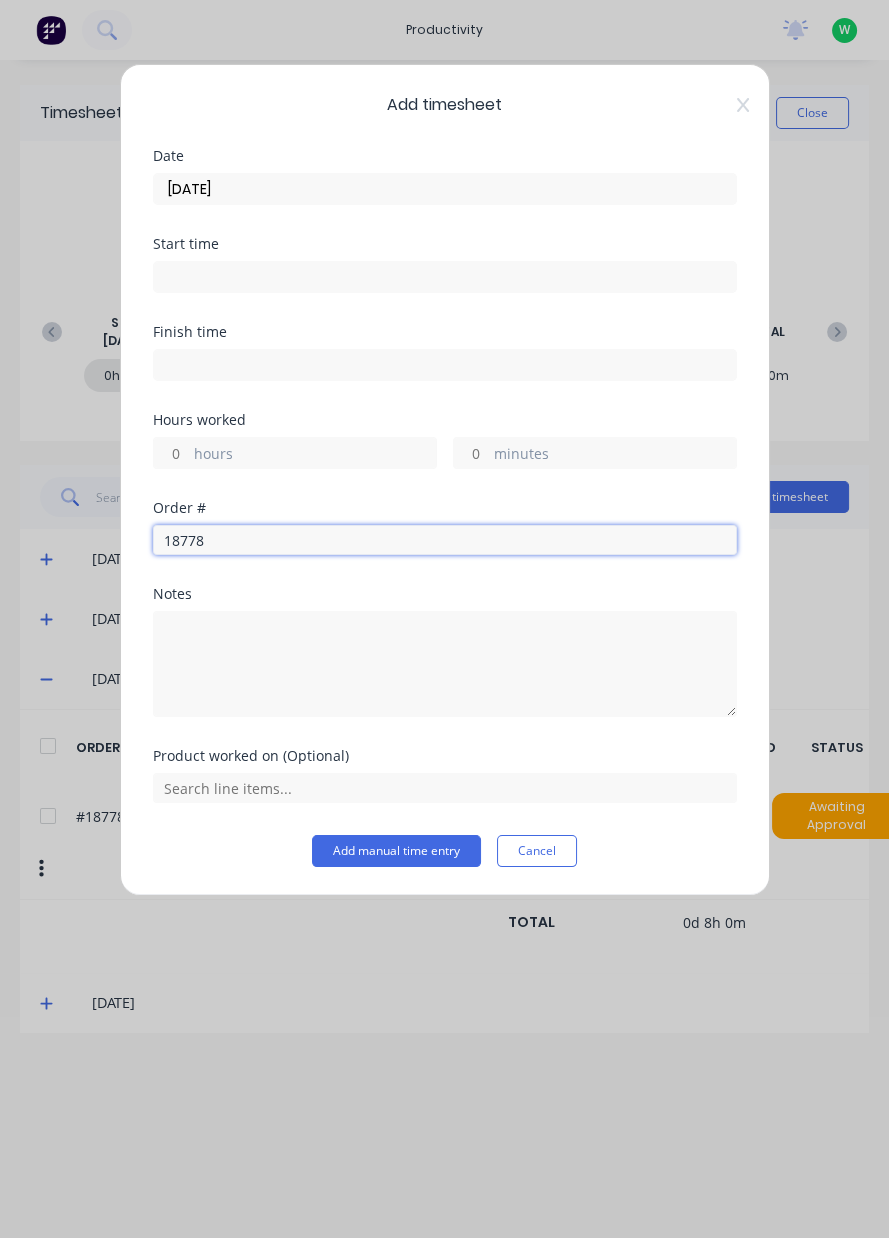 click on "18778" at bounding box center [445, 540] 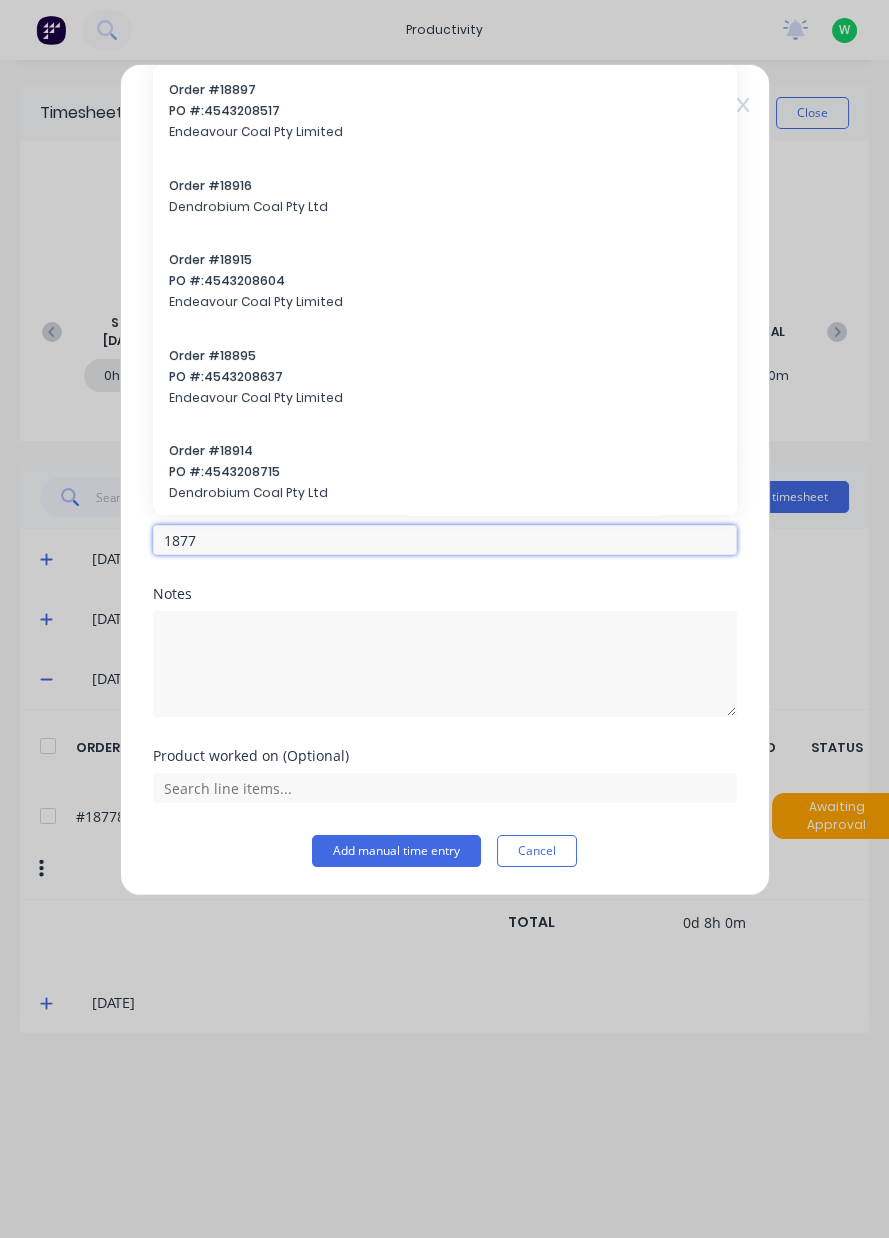 type on "18778" 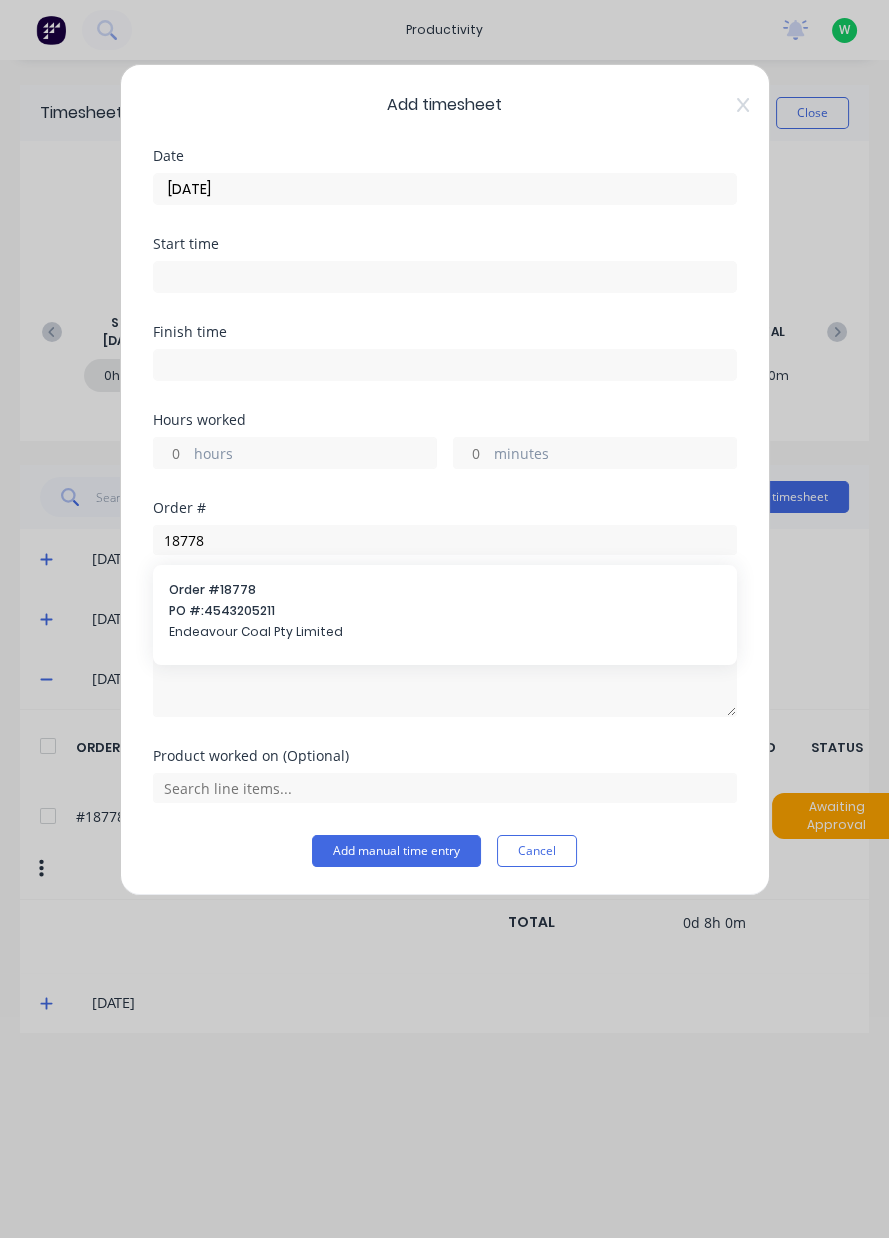 click on "PO #:  4543205211" at bounding box center (445, 611) 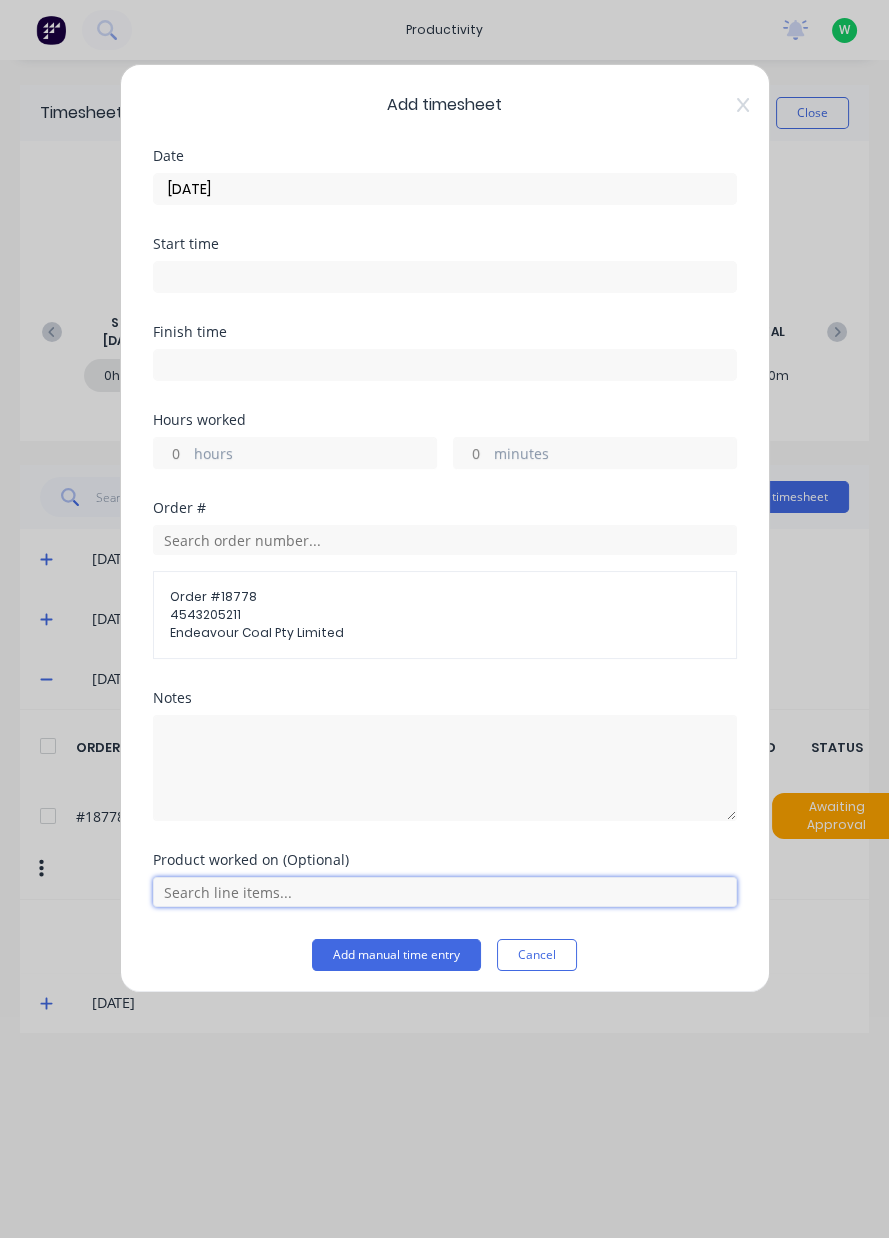click at bounding box center [445, 892] 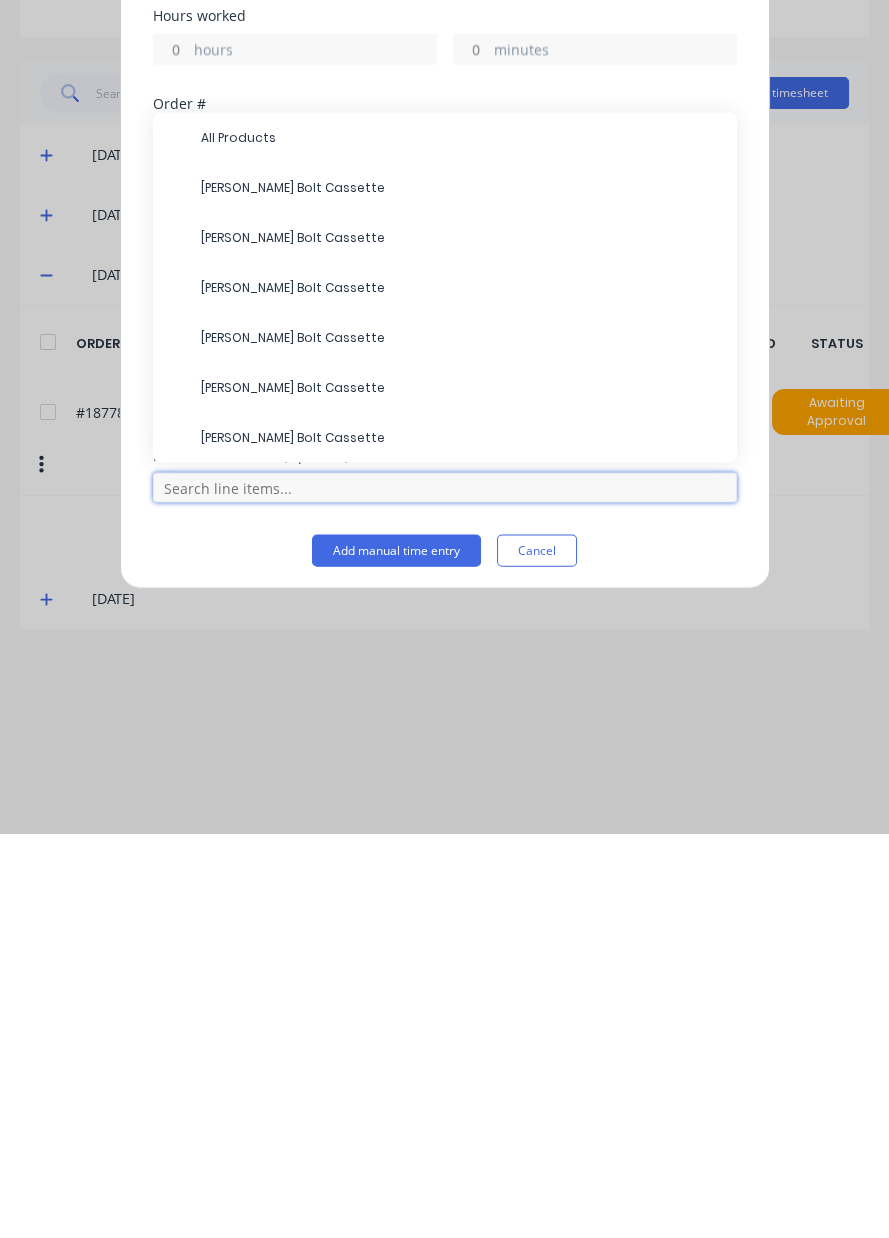 scroll, scrollTop: 68, scrollLeft: 0, axis: vertical 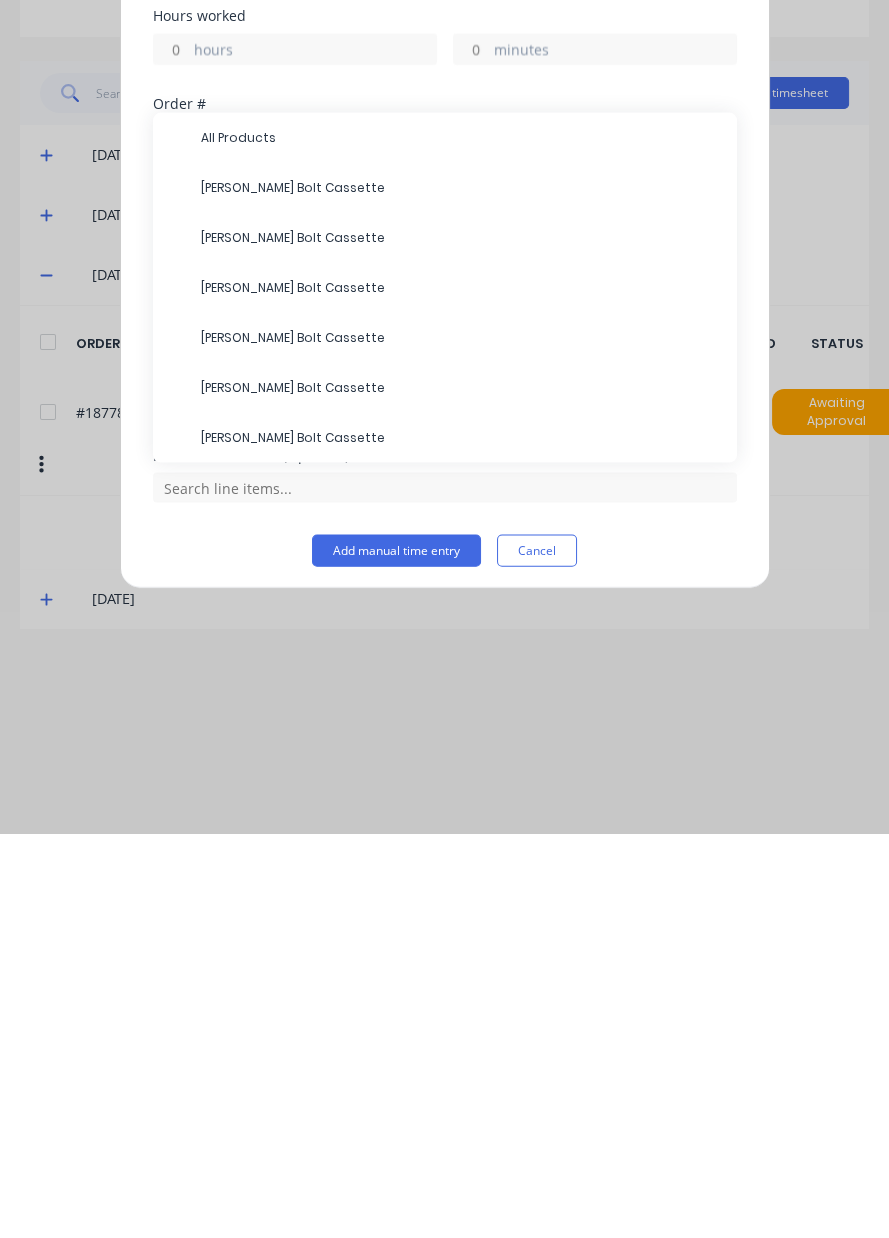click on "All Products" at bounding box center [461, 542] 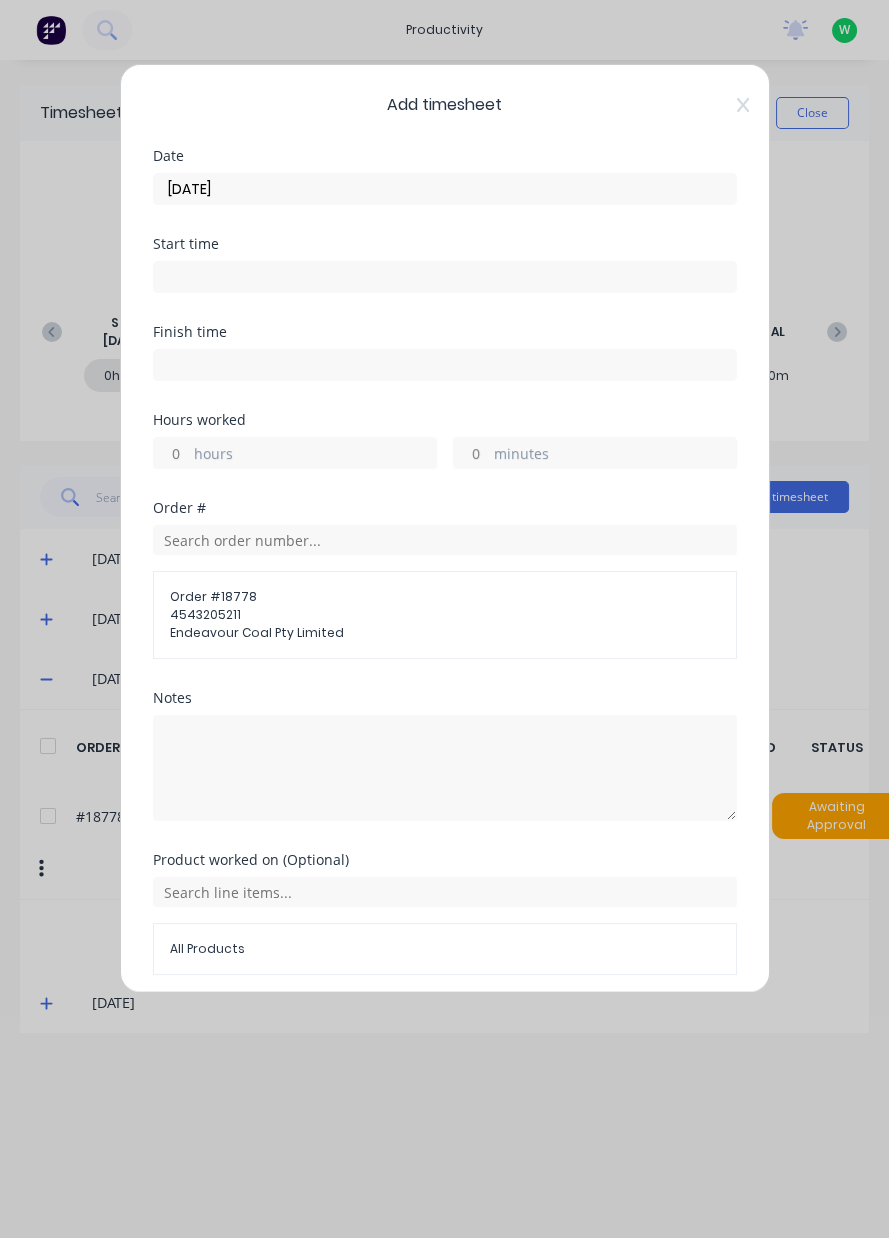 click on "hours" at bounding box center [315, 455] 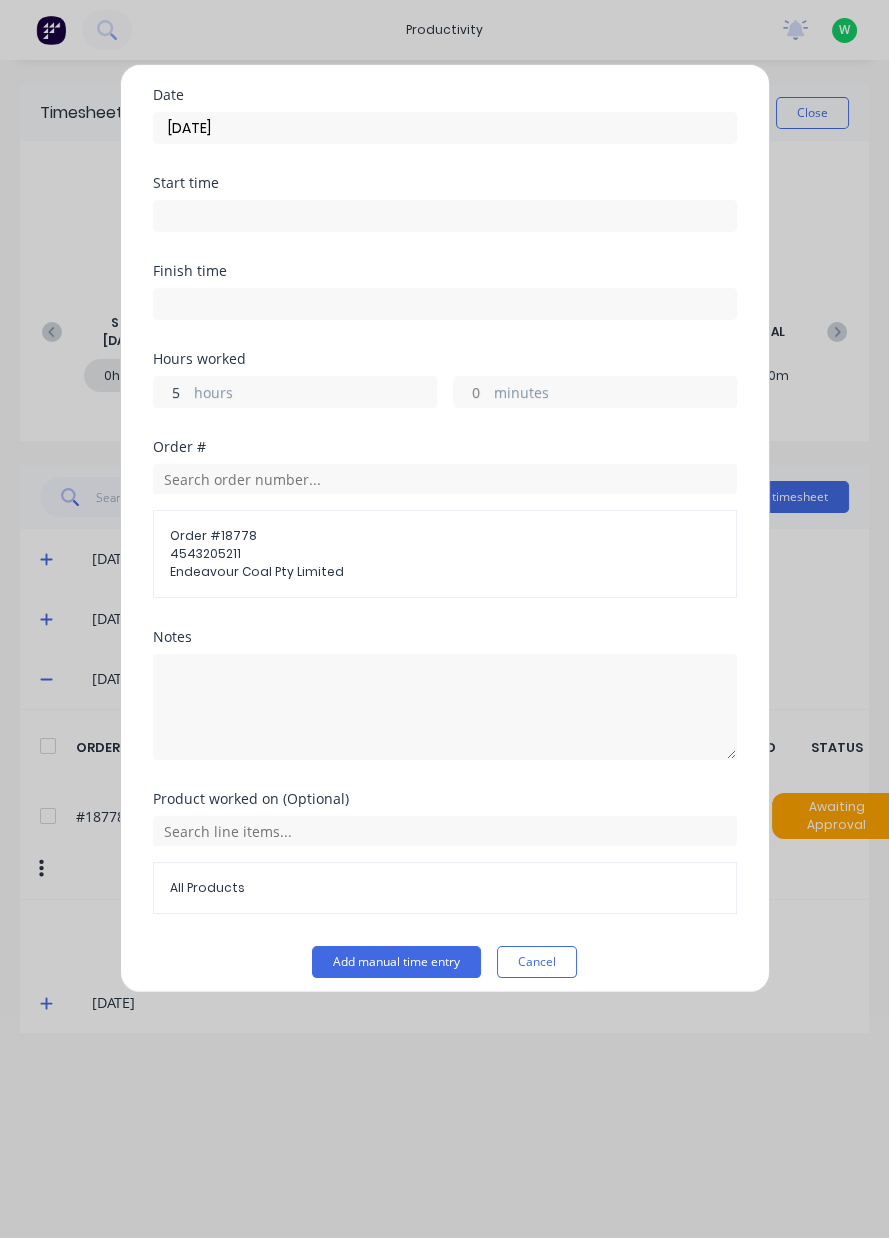 scroll, scrollTop: 60, scrollLeft: 0, axis: vertical 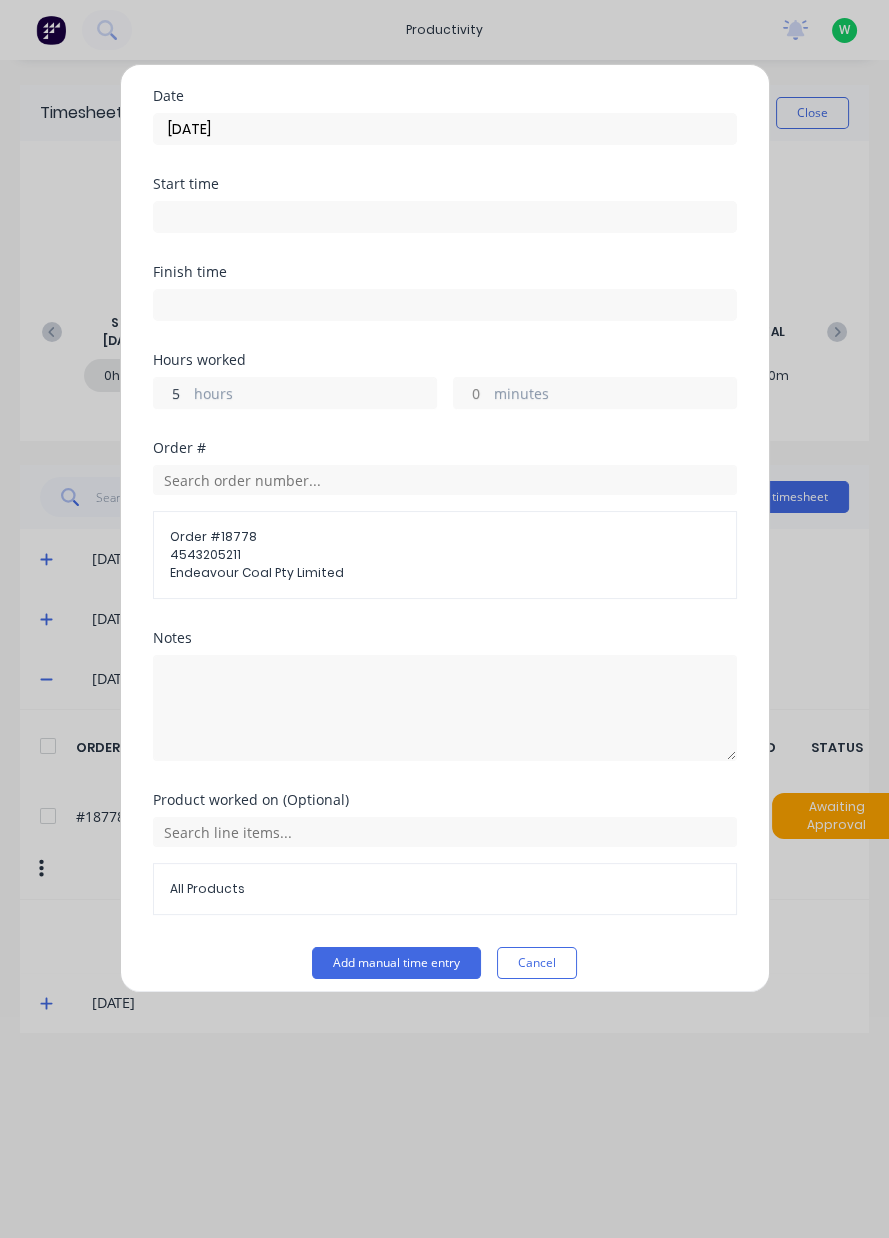 type on "5" 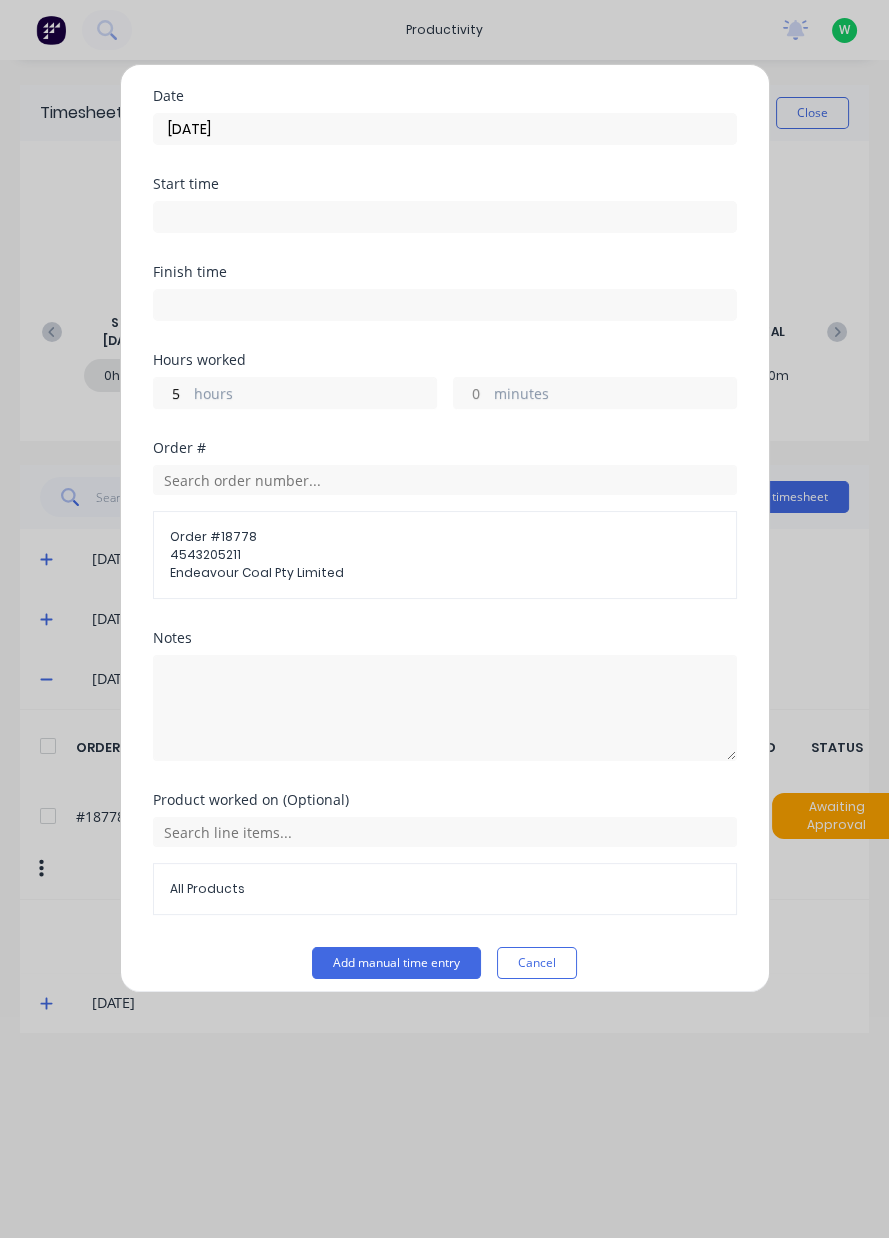 click on "Add manual time entry" at bounding box center (396, 963) 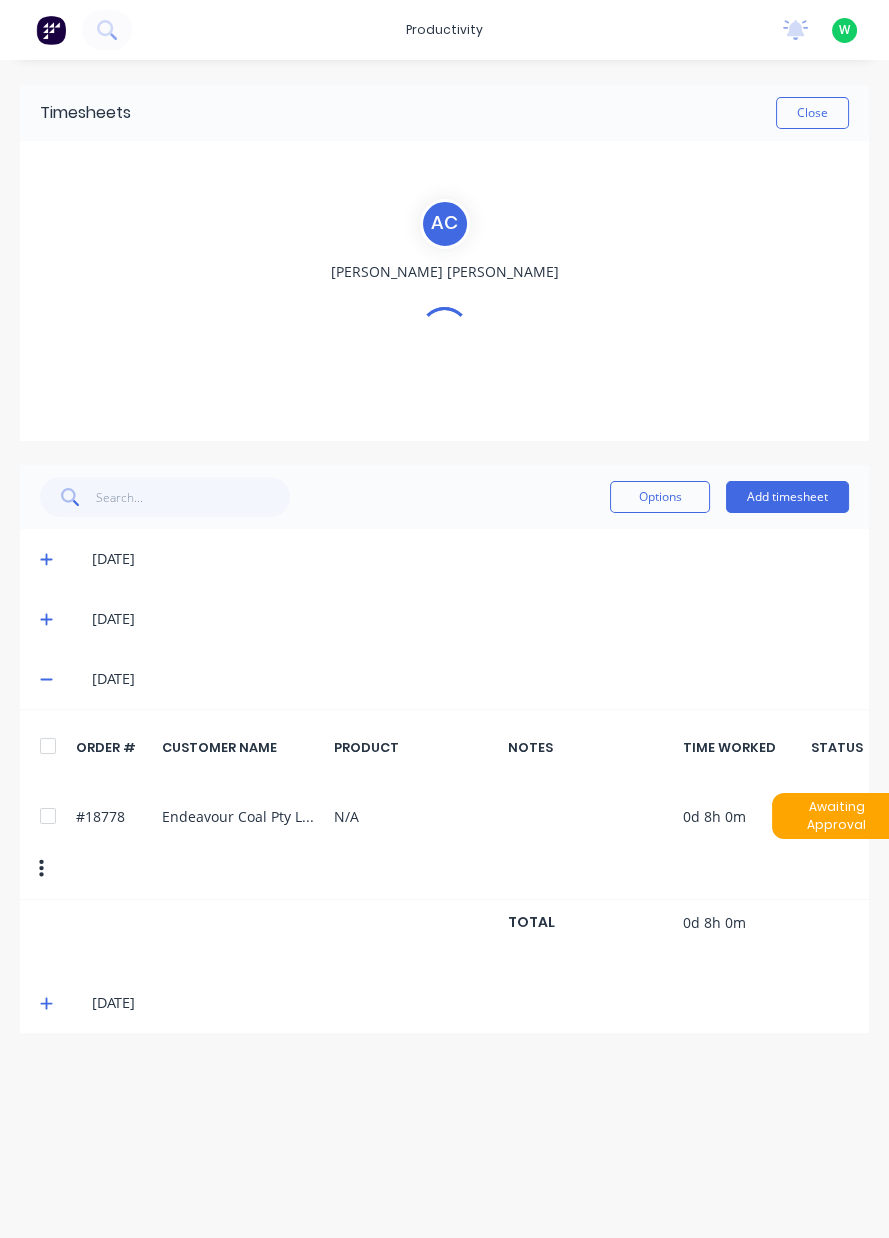 scroll, scrollTop: 0, scrollLeft: 0, axis: both 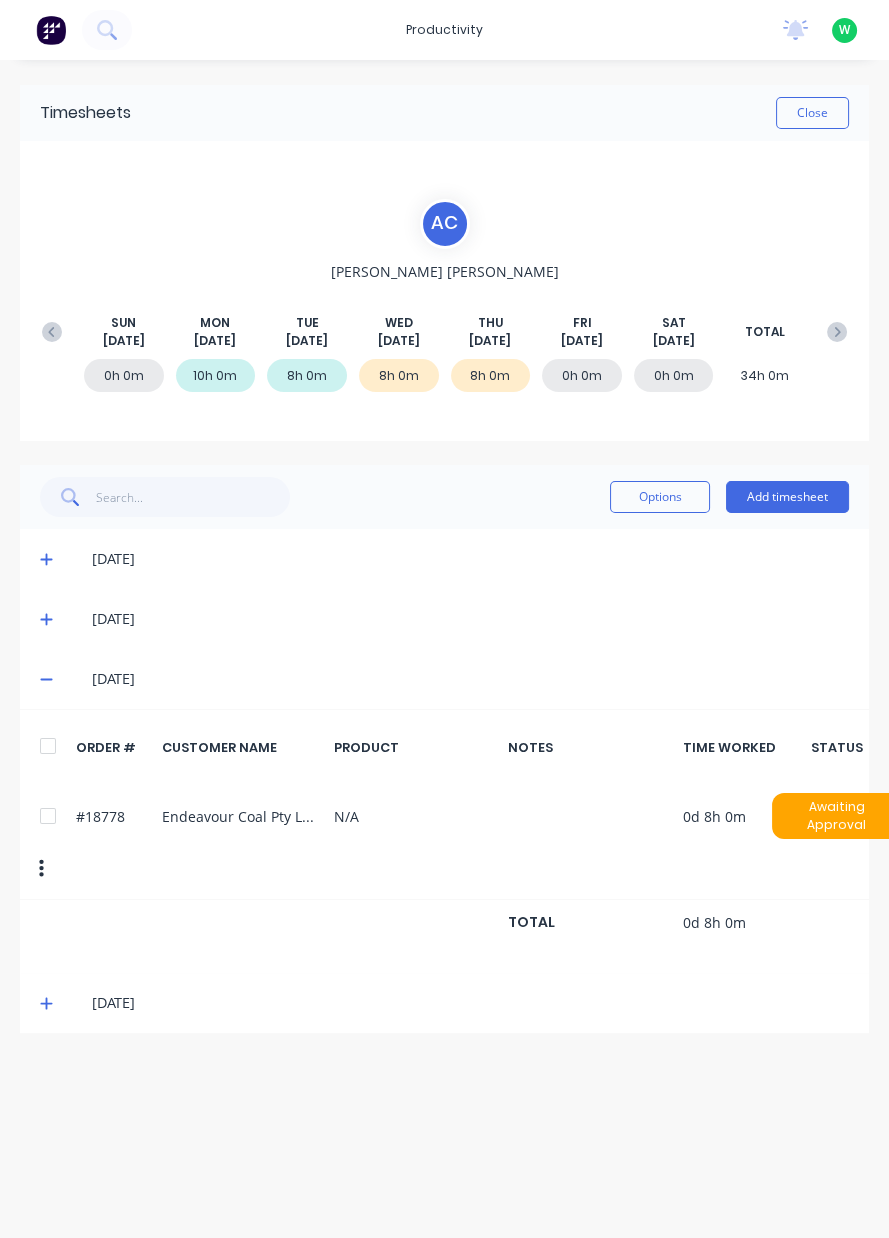 click on "Add timesheet" at bounding box center [787, 497] 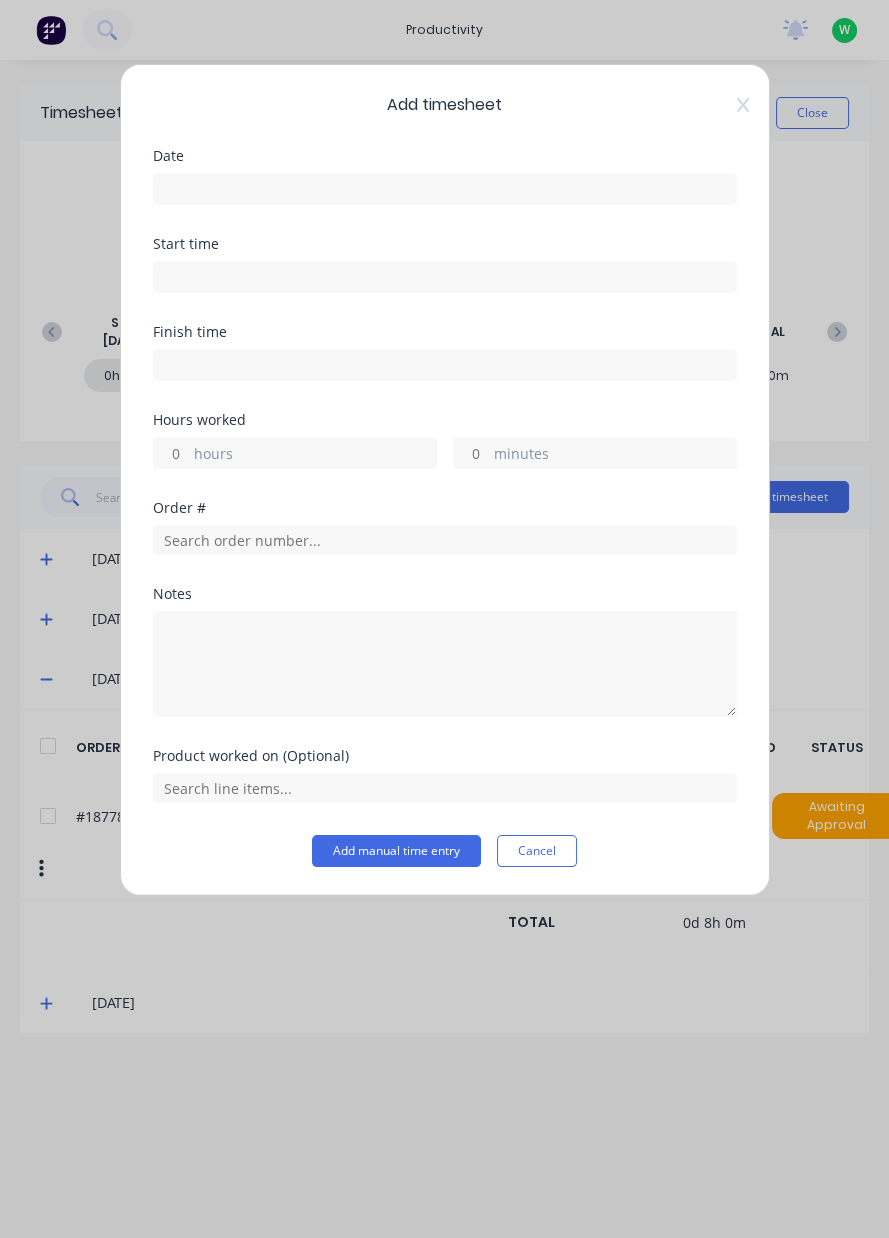 click at bounding box center [445, 189] 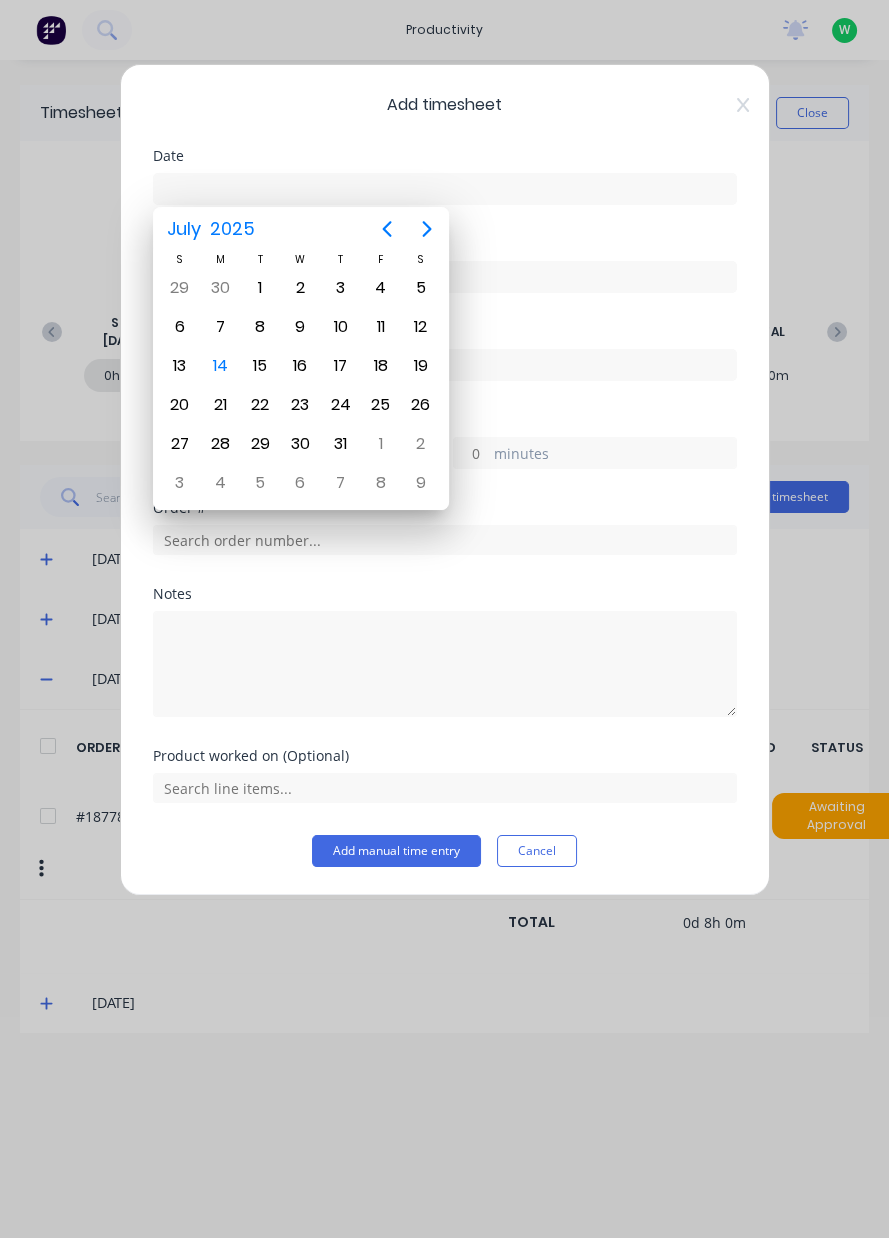 click on "14" at bounding box center (220, 366) 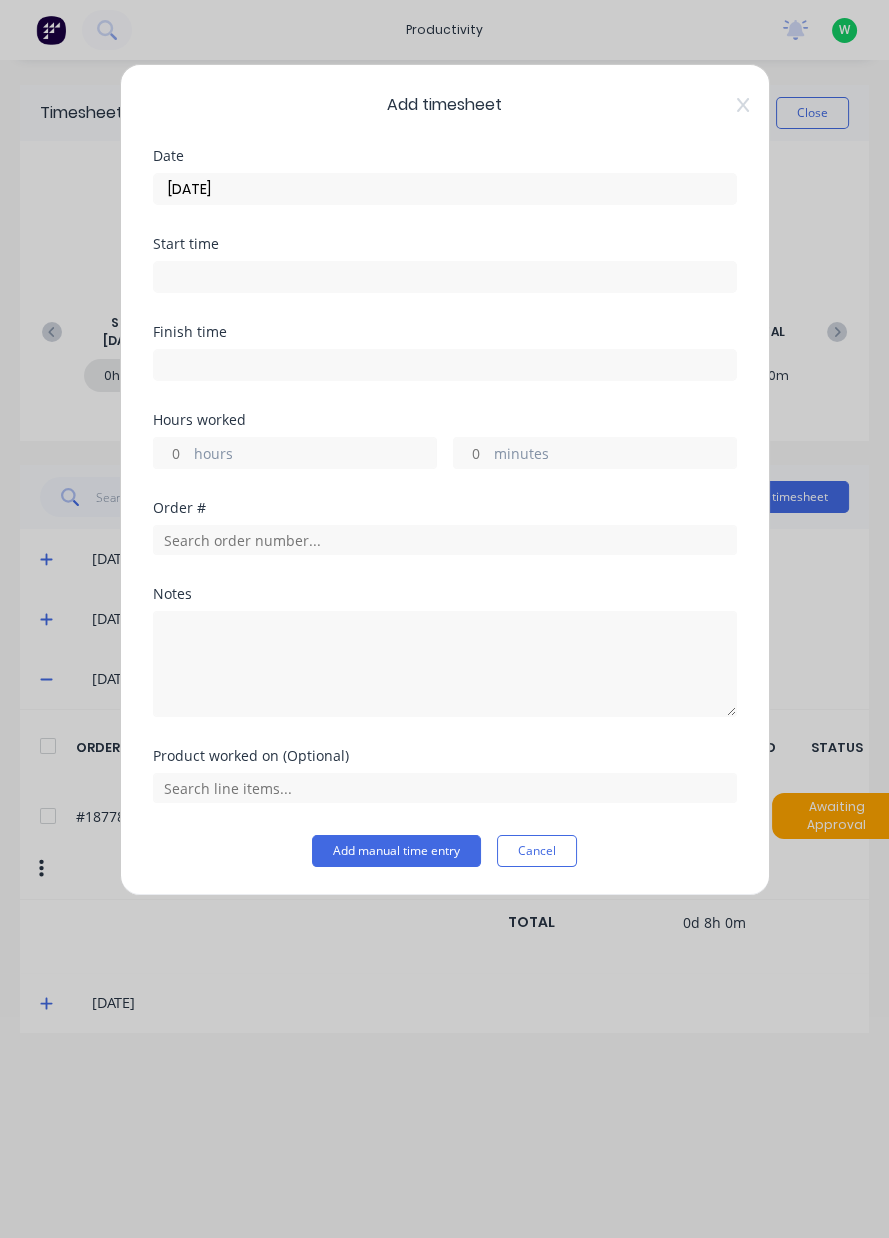 click on "hours" at bounding box center (315, 455) 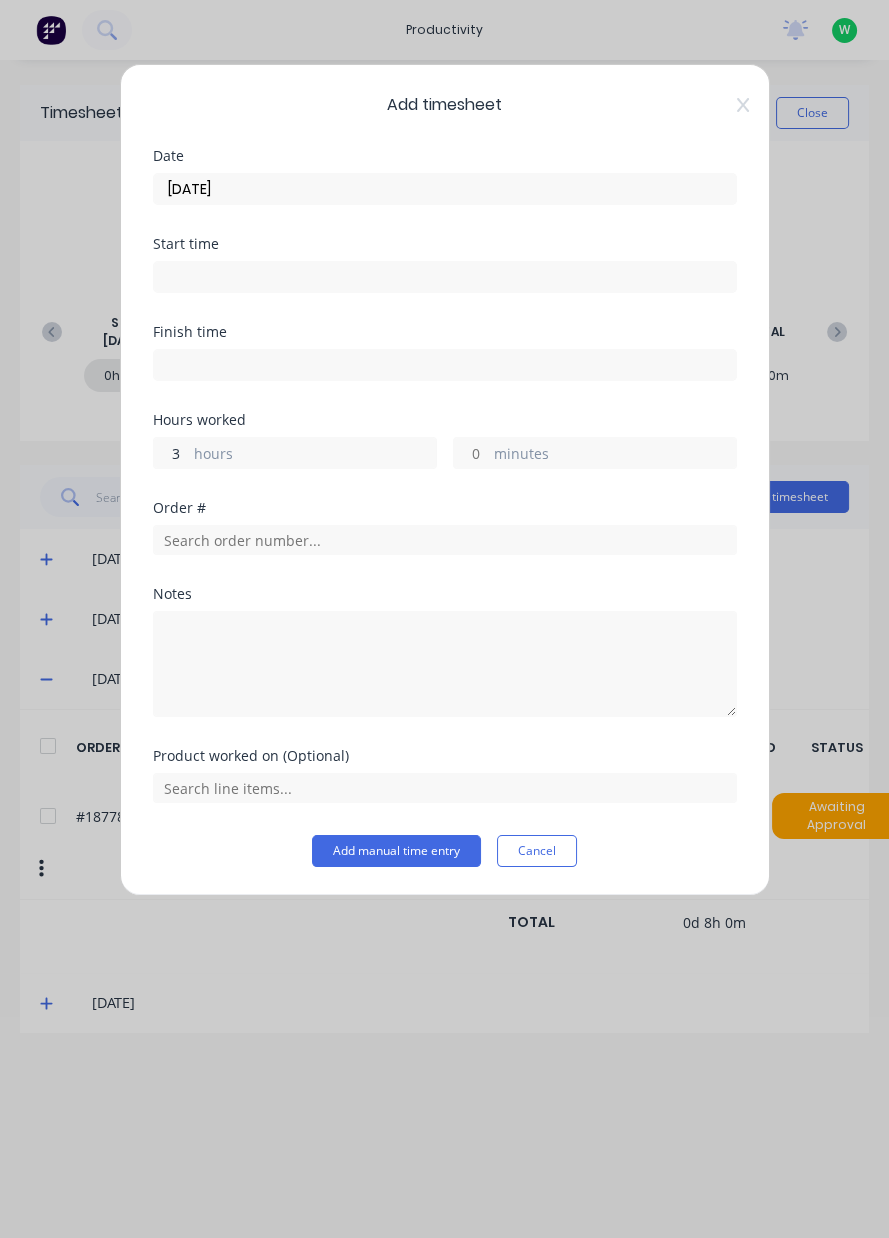 type on "3" 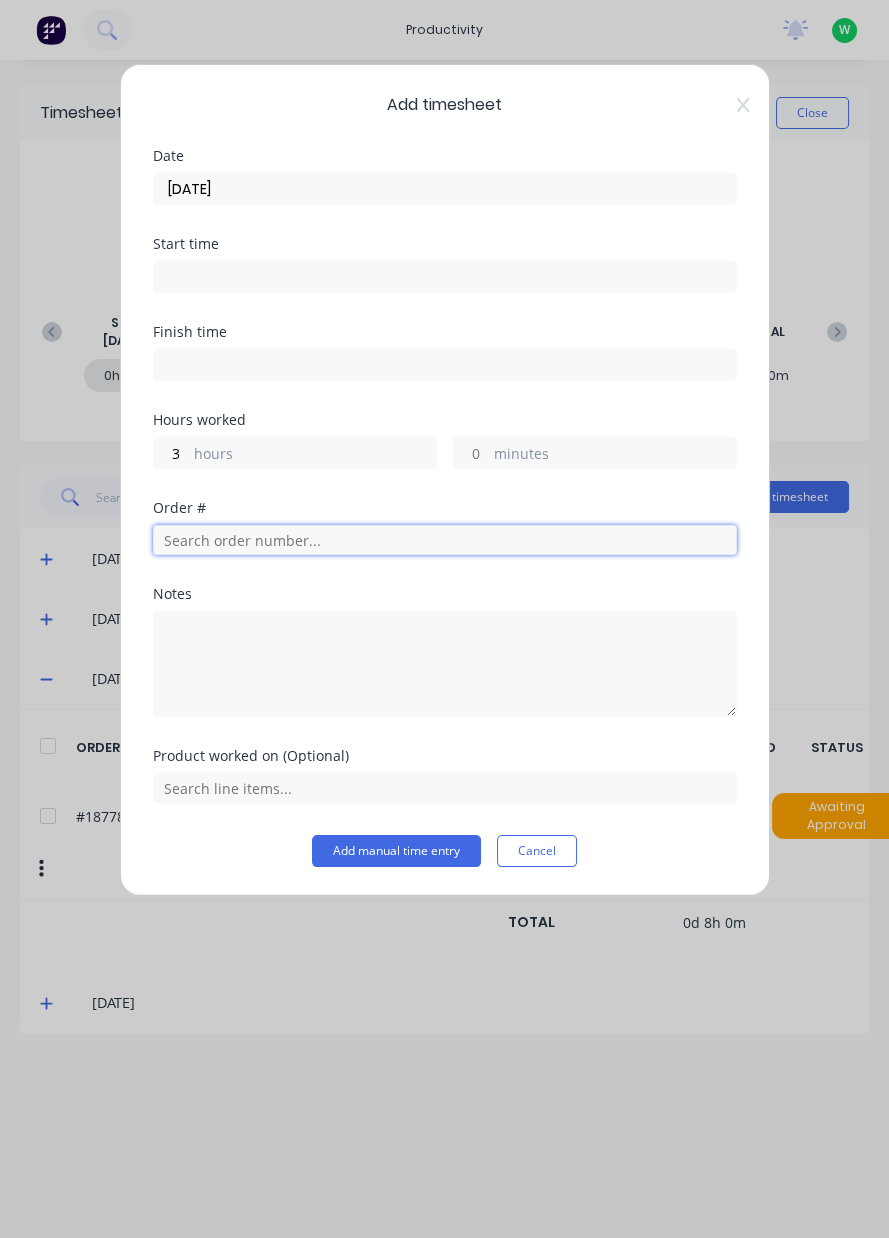 click at bounding box center (445, 540) 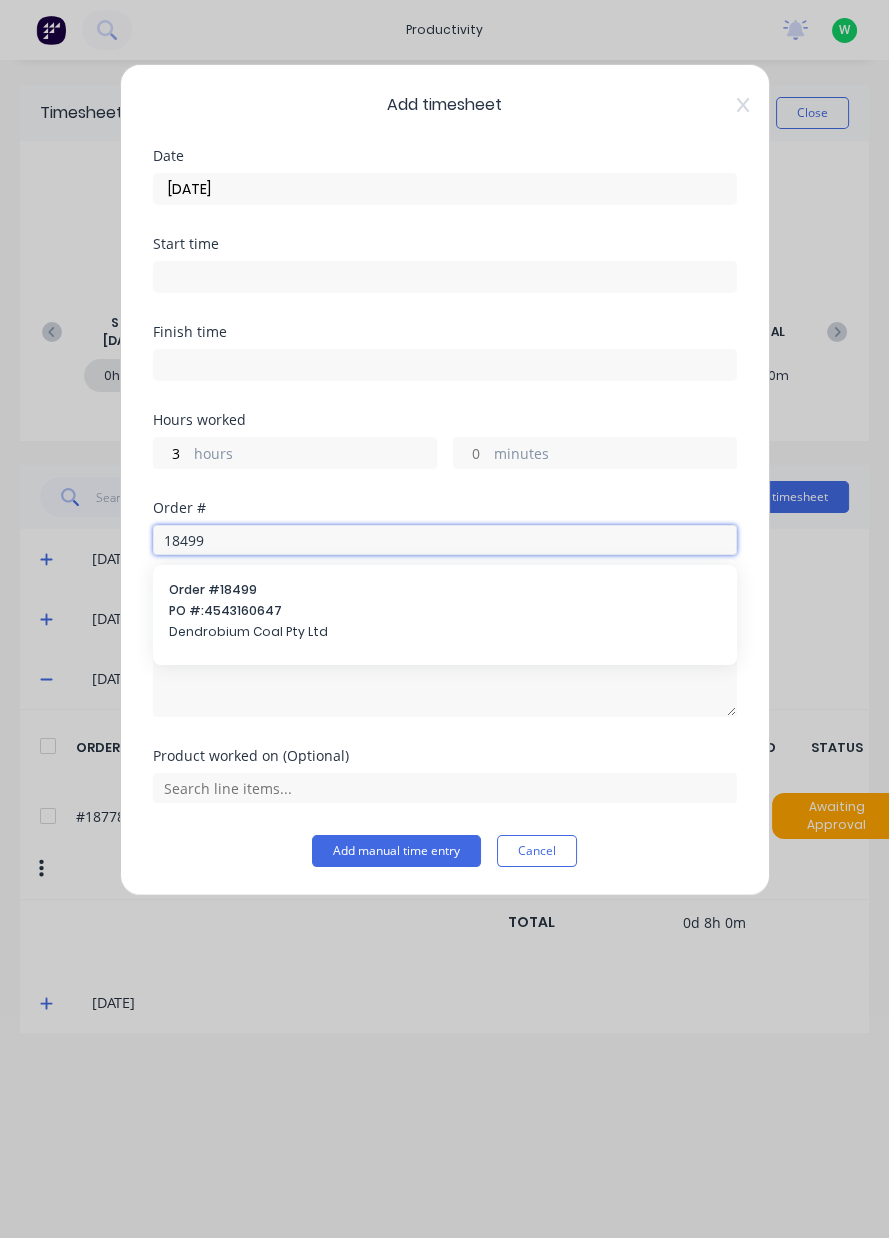 type on "18499" 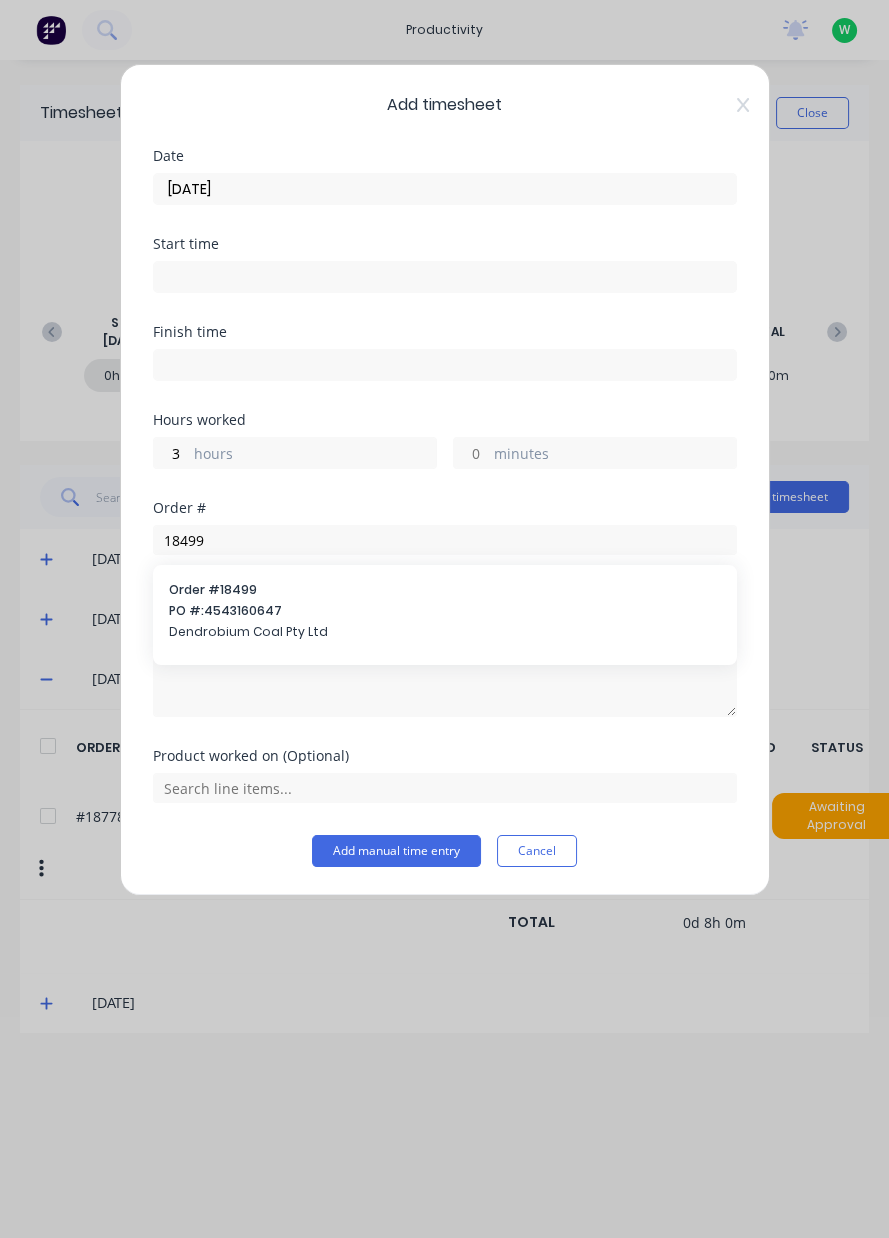 click on "PO #:  4543160647" at bounding box center (445, 611) 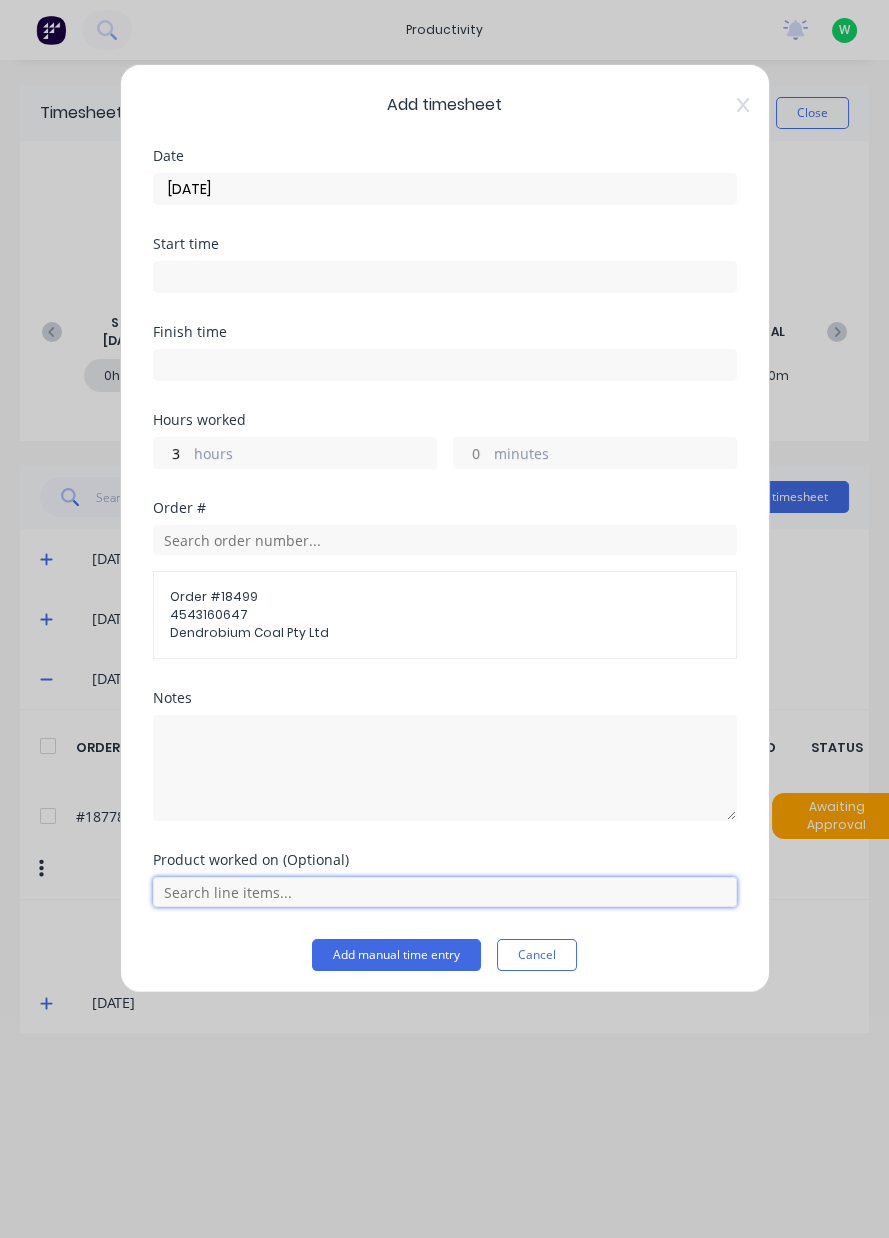 click at bounding box center (445, 892) 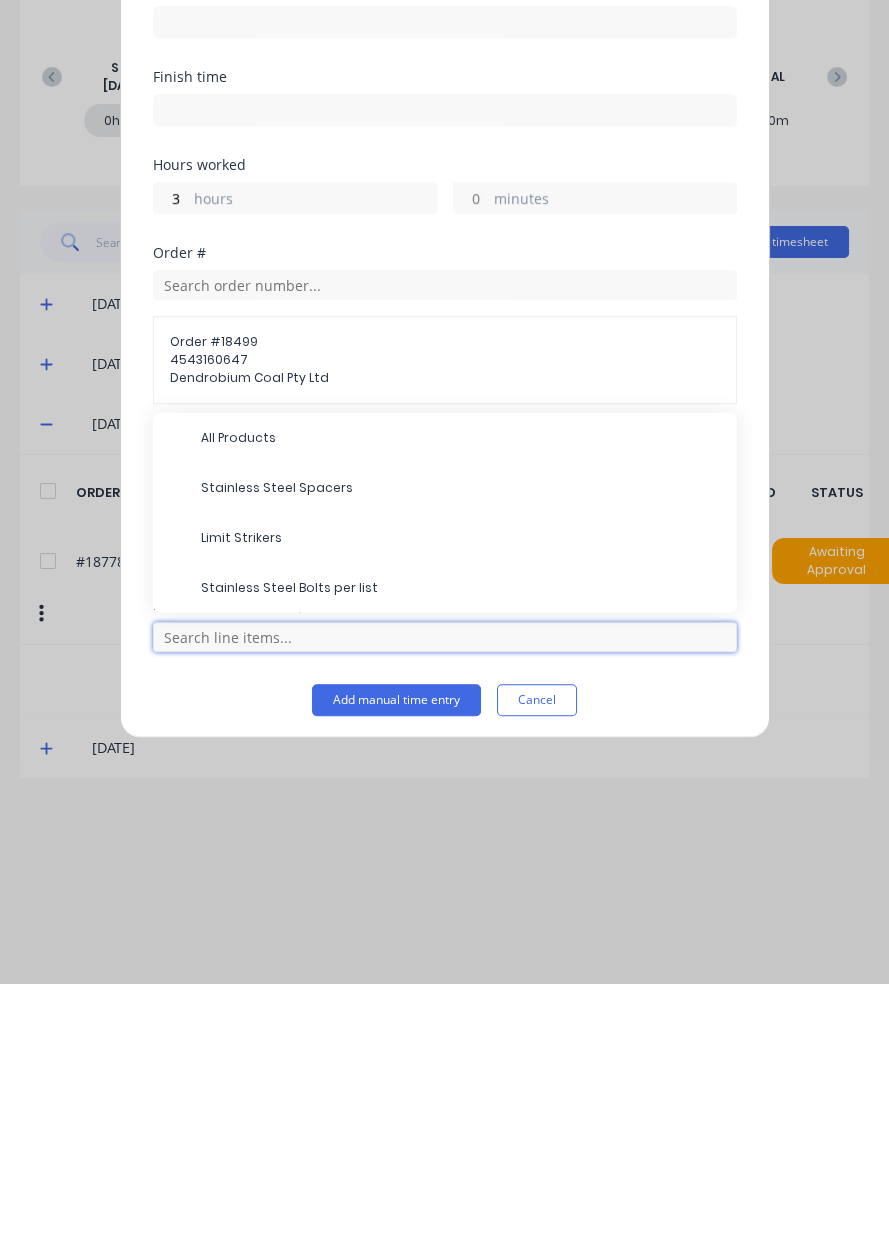 scroll, scrollTop: 68, scrollLeft: 0, axis: vertical 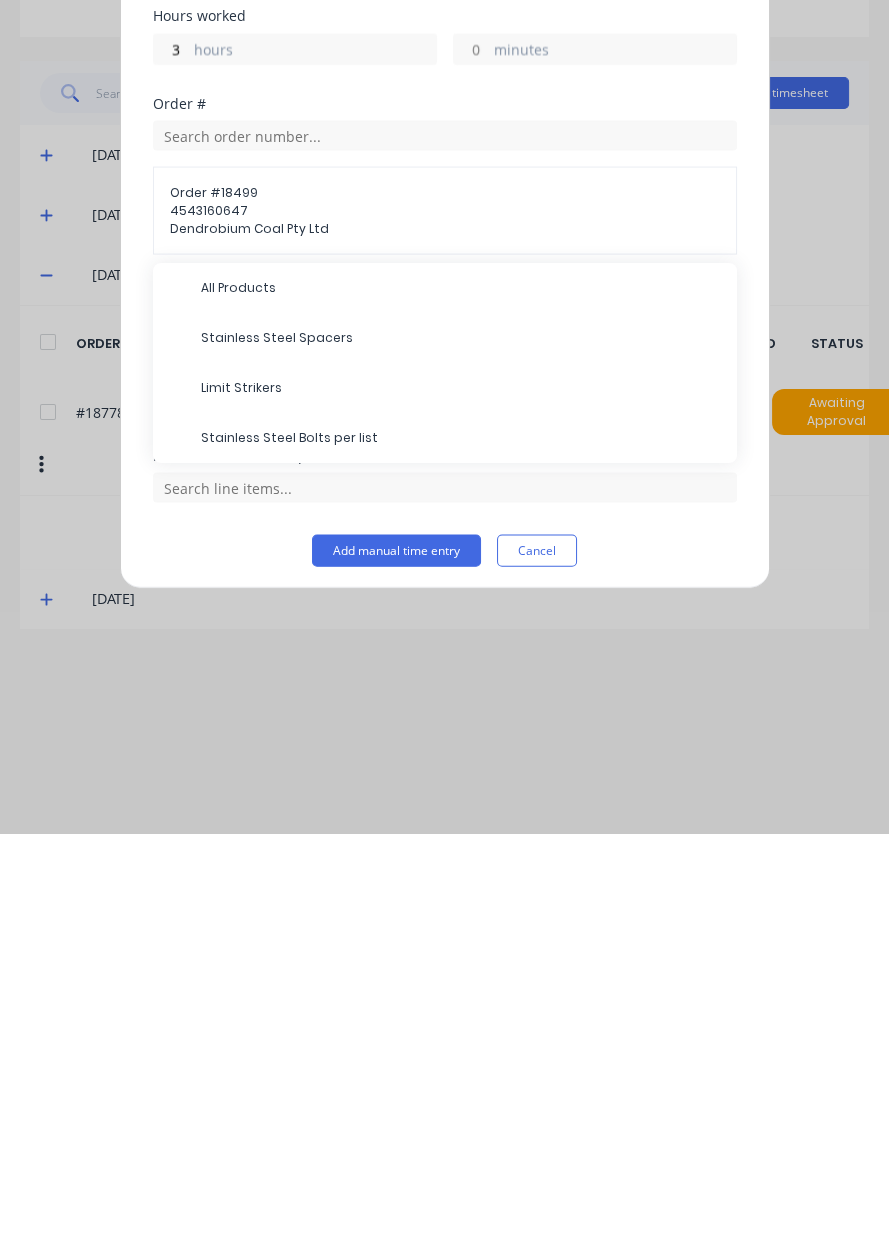 click on "All Products" at bounding box center (461, 692) 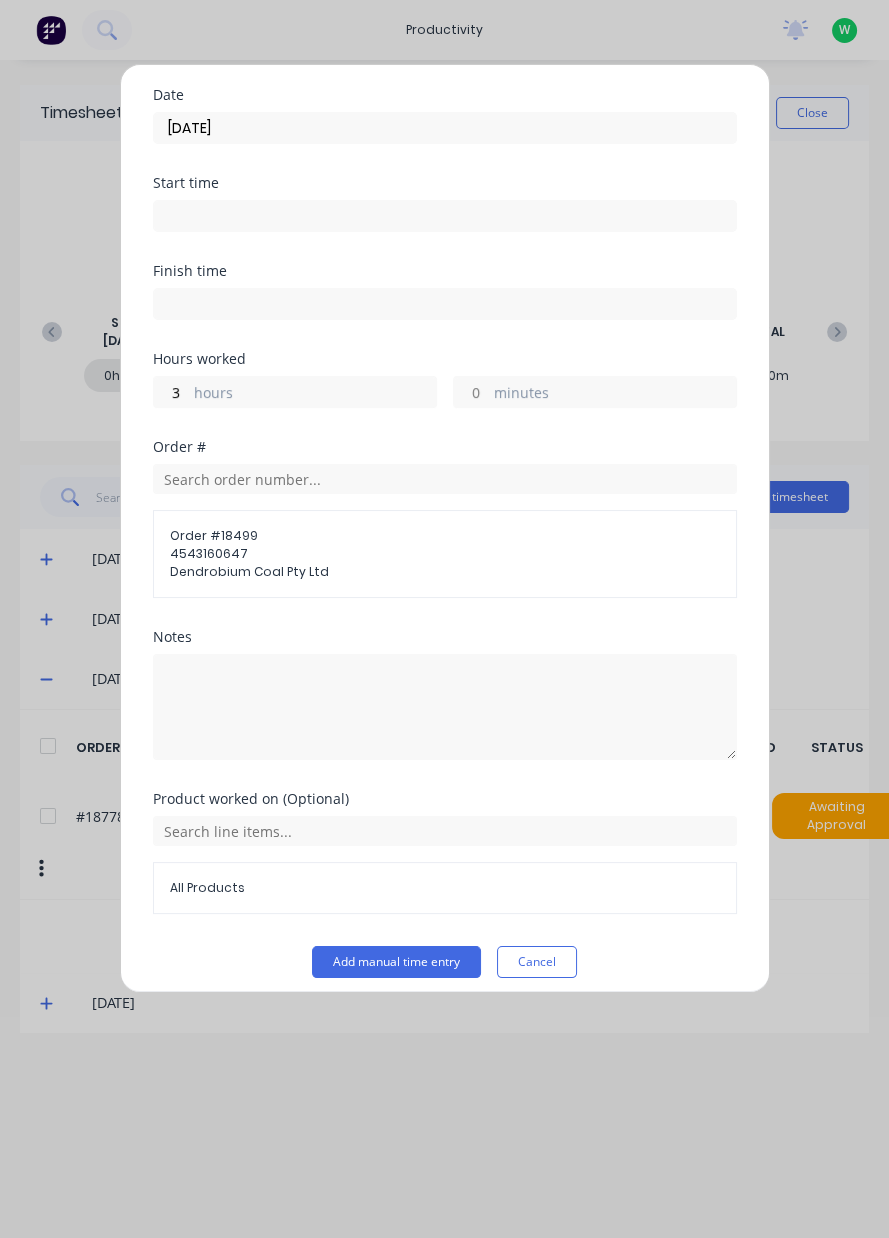 scroll, scrollTop: 57, scrollLeft: 0, axis: vertical 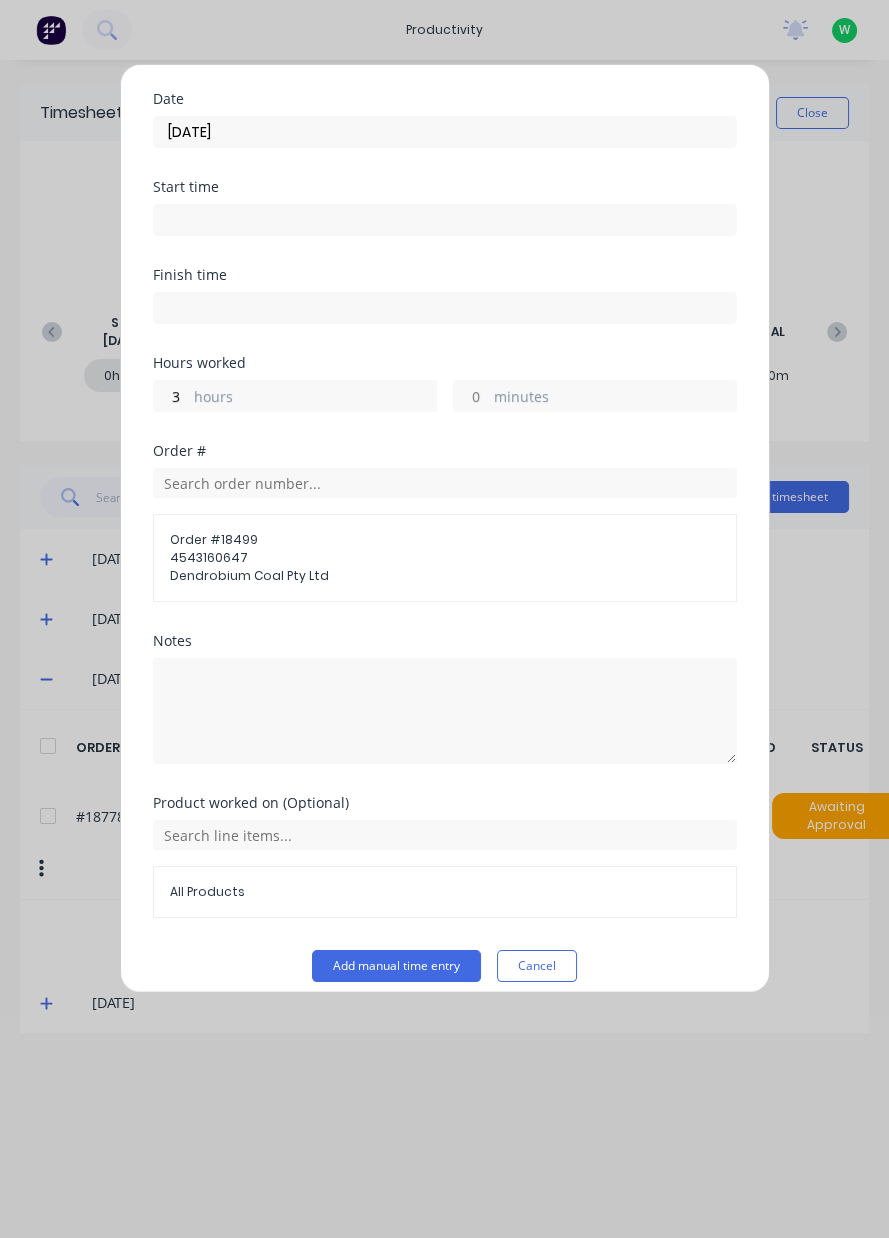 click on "Add manual time entry" at bounding box center [396, 966] 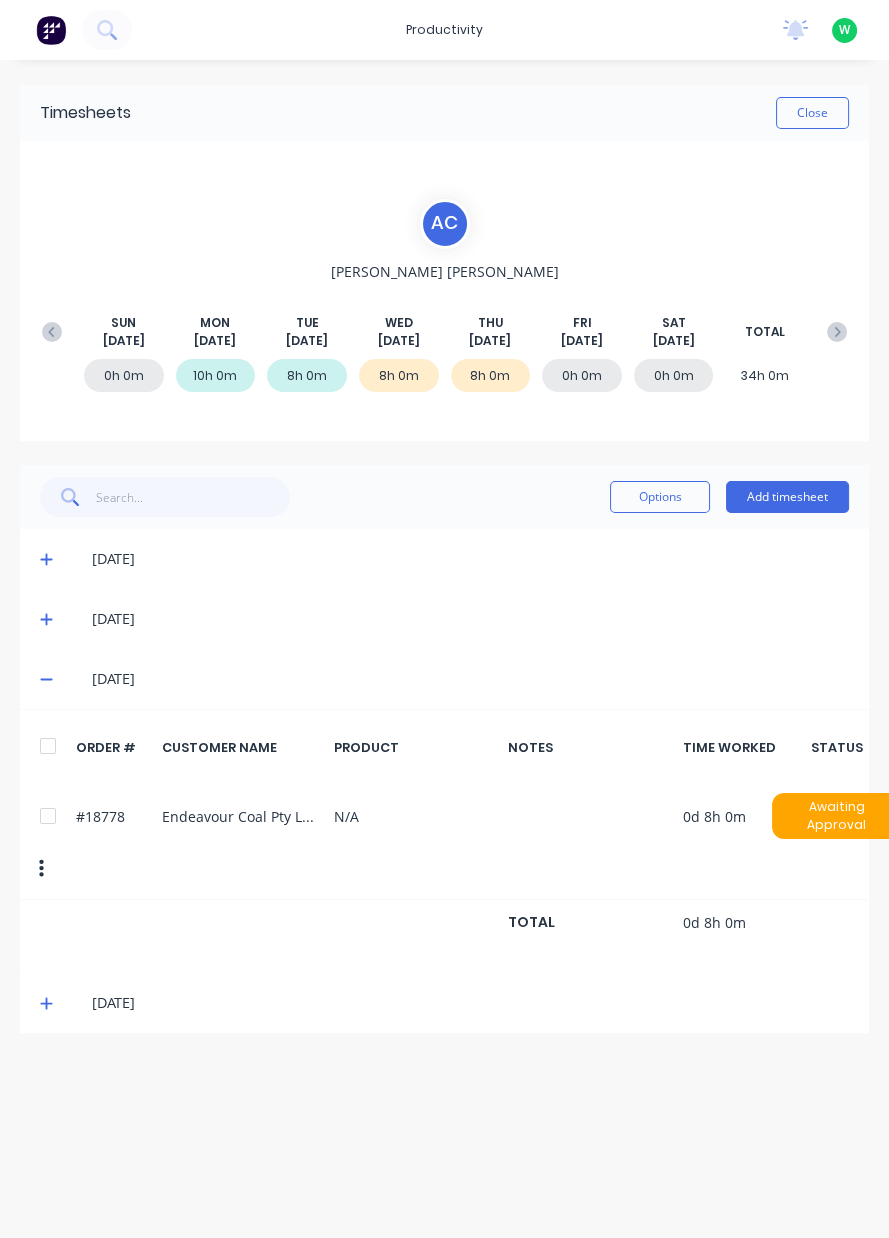 scroll, scrollTop: 0, scrollLeft: 0, axis: both 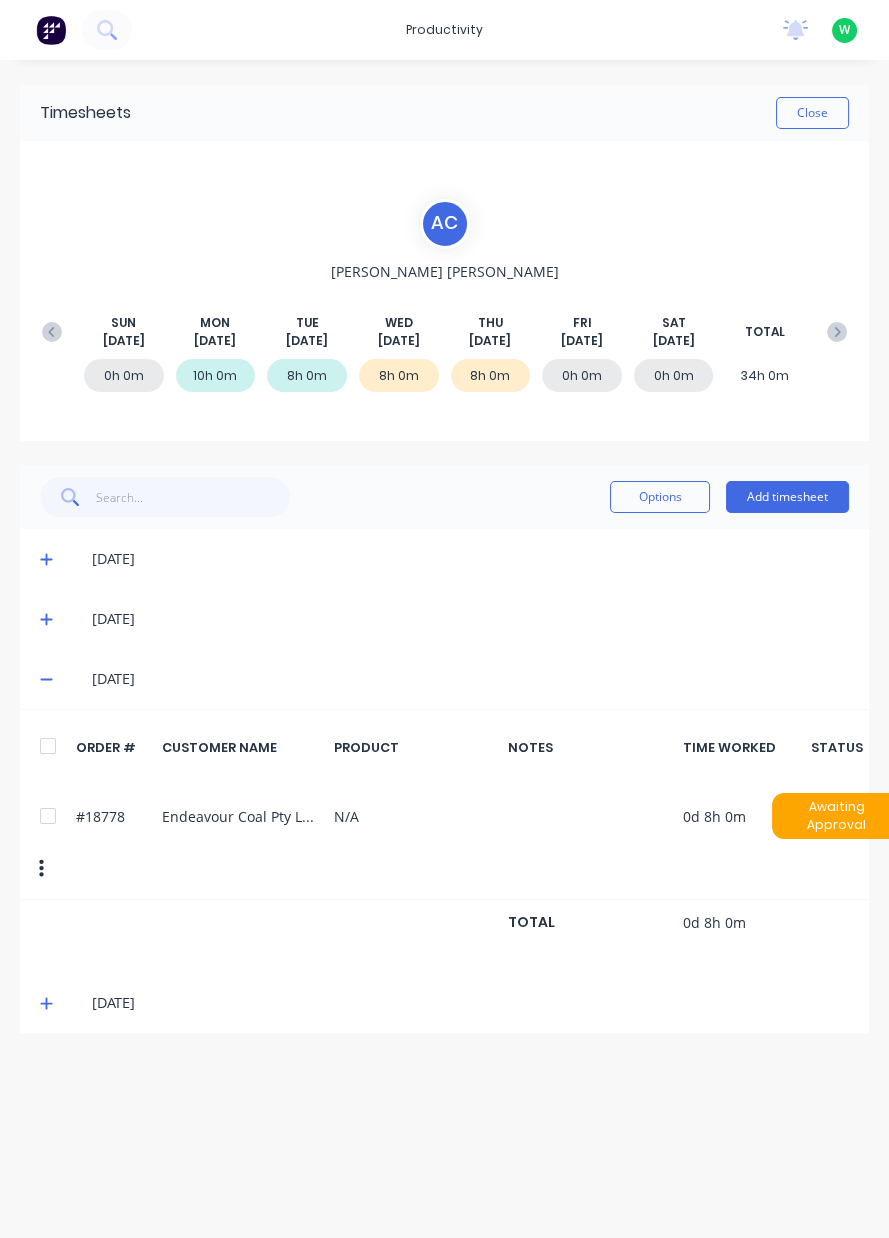 click 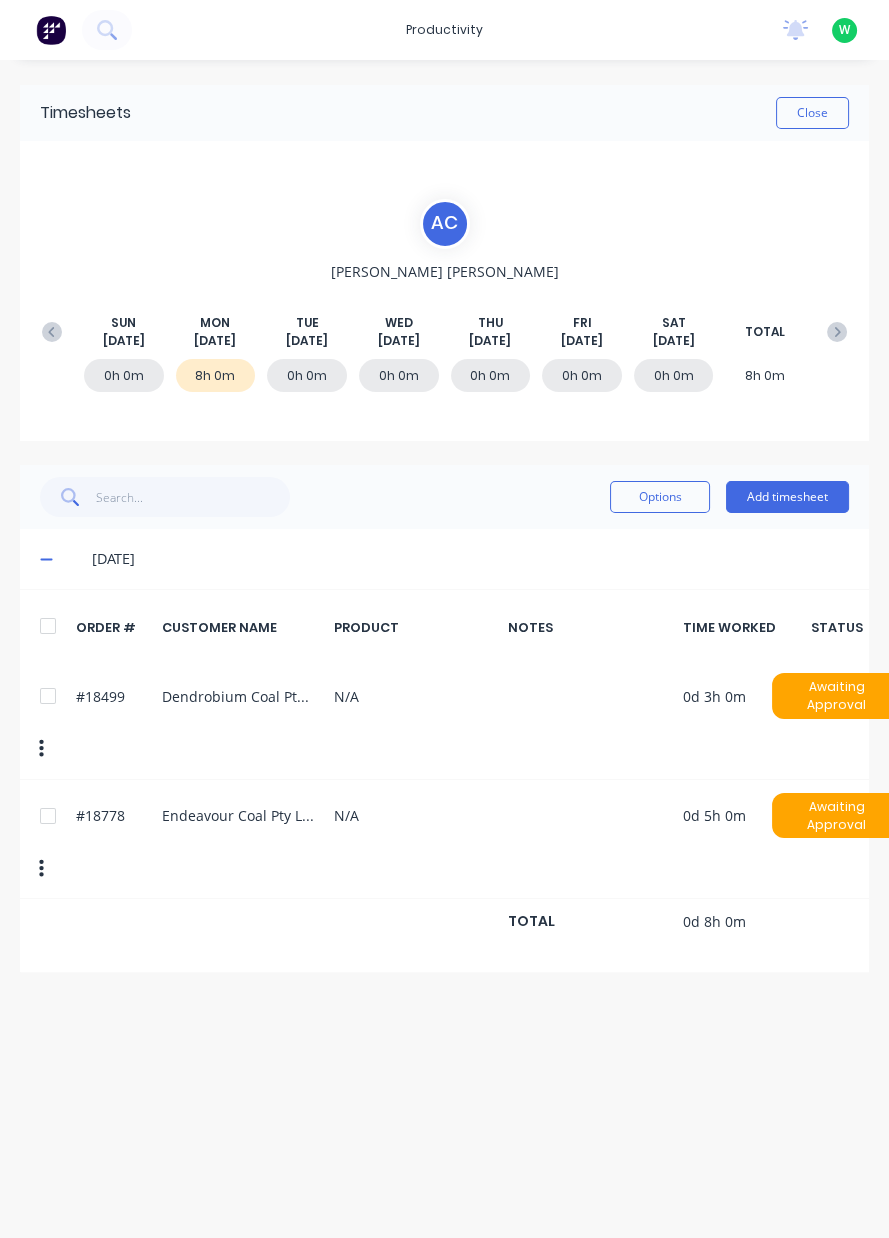 click on "Close" at bounding box center (812, 113) 